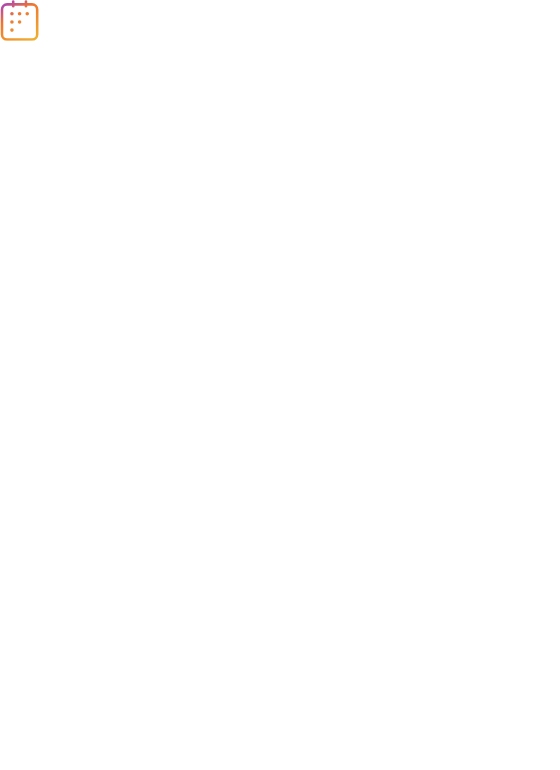 scroll, scrollTop: 0, scrollLeft: 0, axis: both 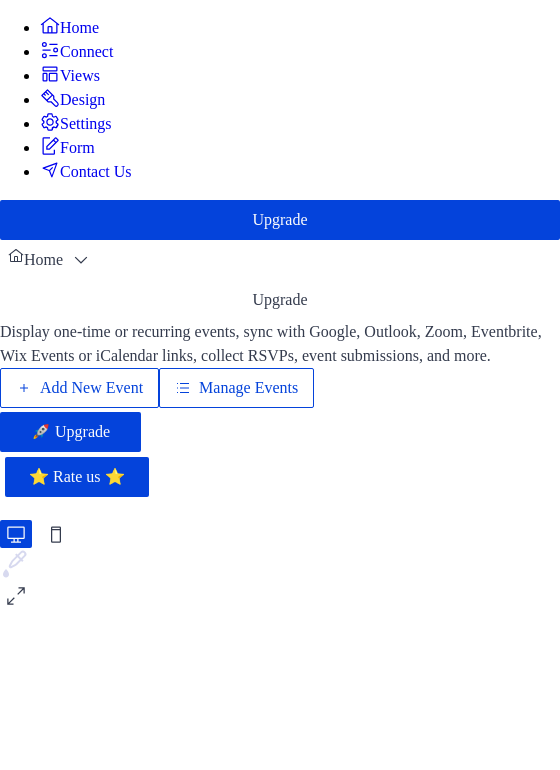 click on "Add New Event" at bounding box center [91, 388] 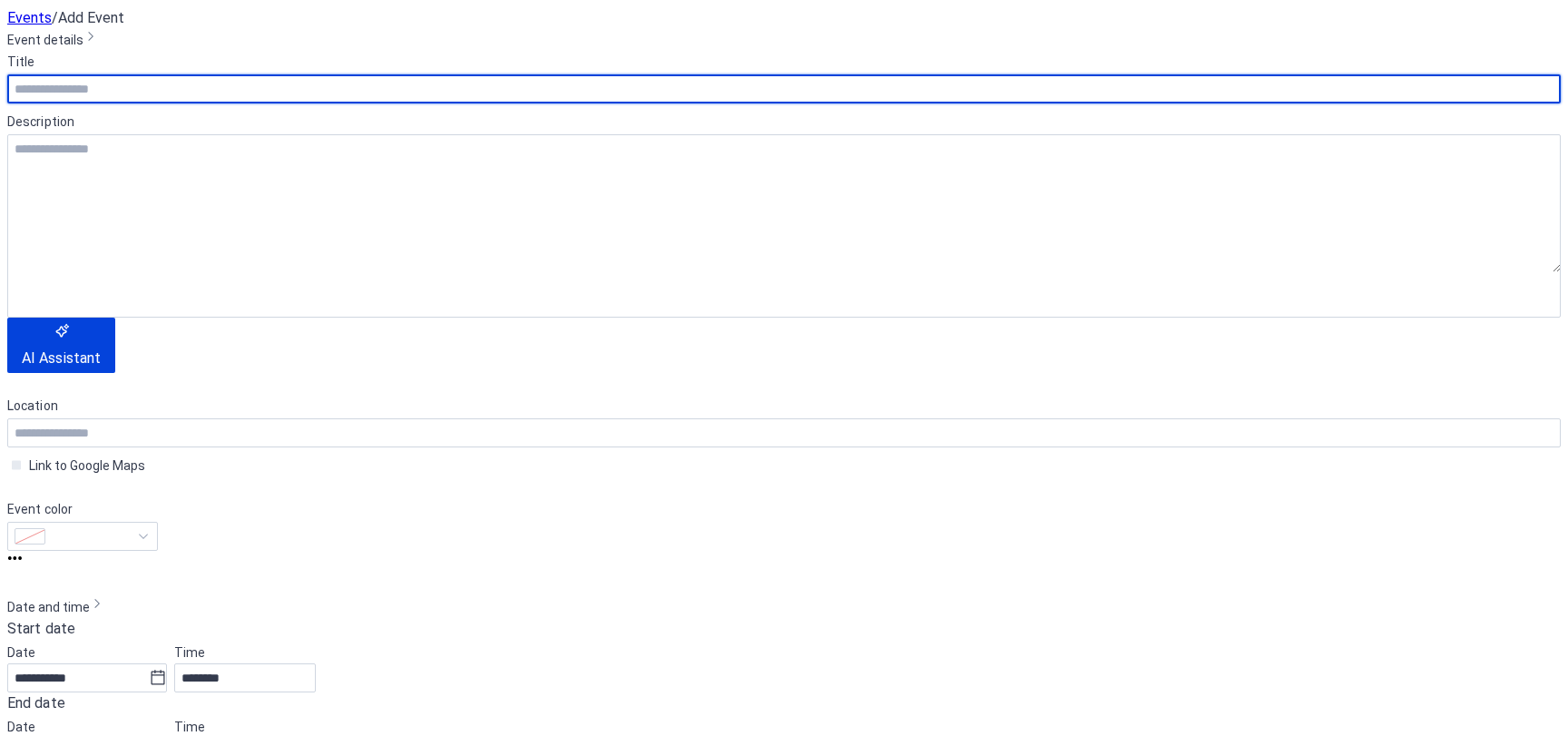 scroll, scrollTop: 0, scrollLeft: 0, axis: both 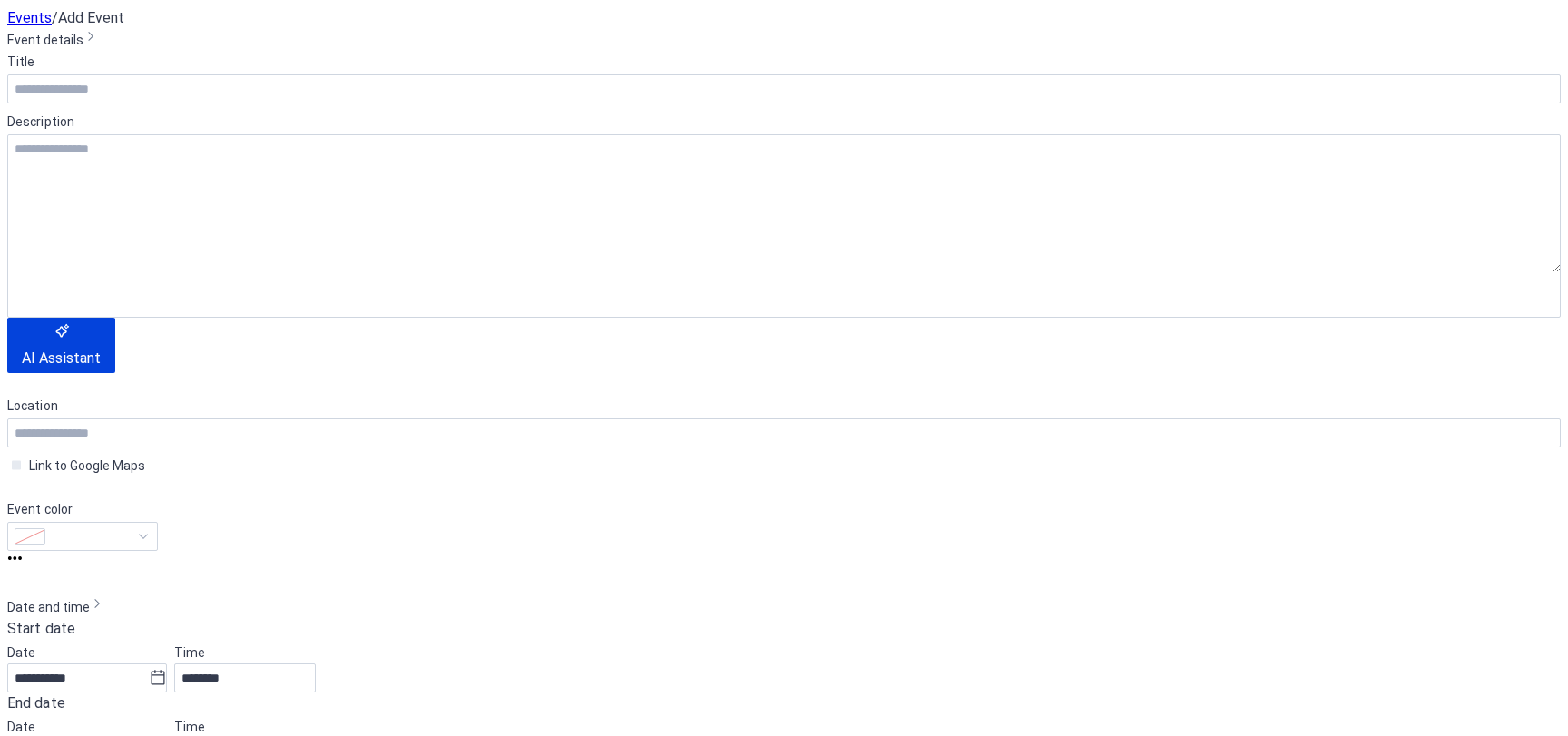 click on "GSM #1" at bounding box center (119, 1939) 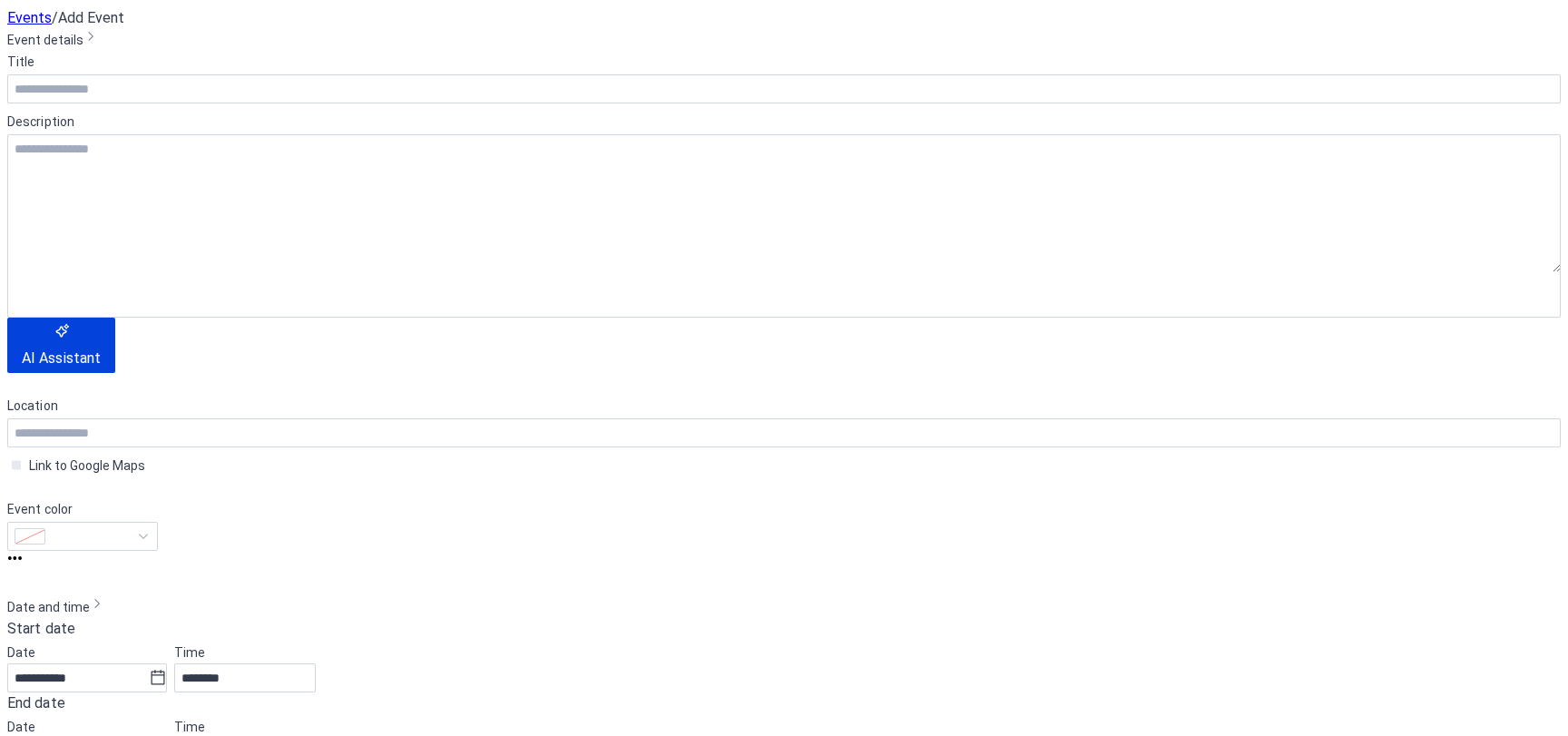 click on "GSM #1" at bounding box center (119, 1939) 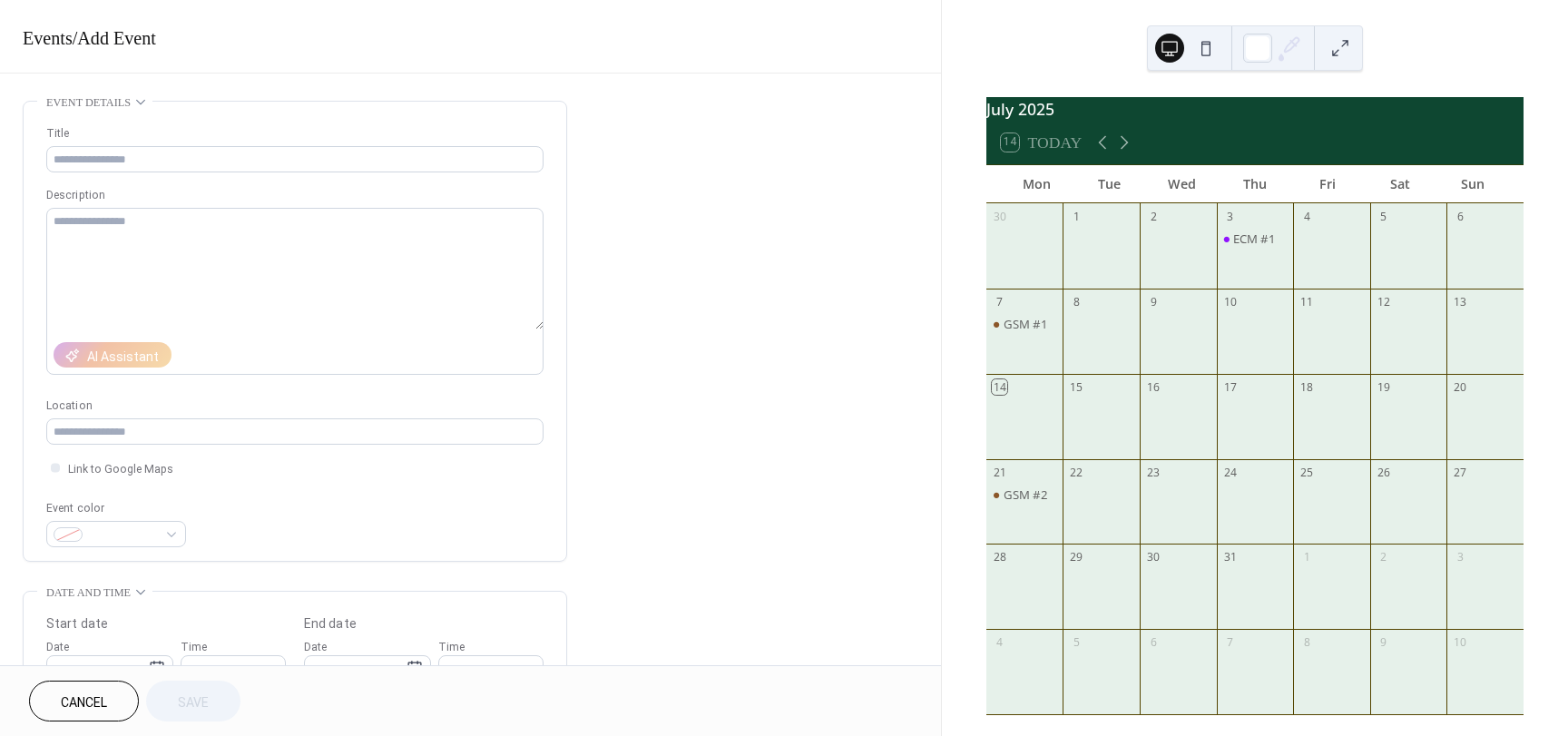click at bounding box center (1255, 427) 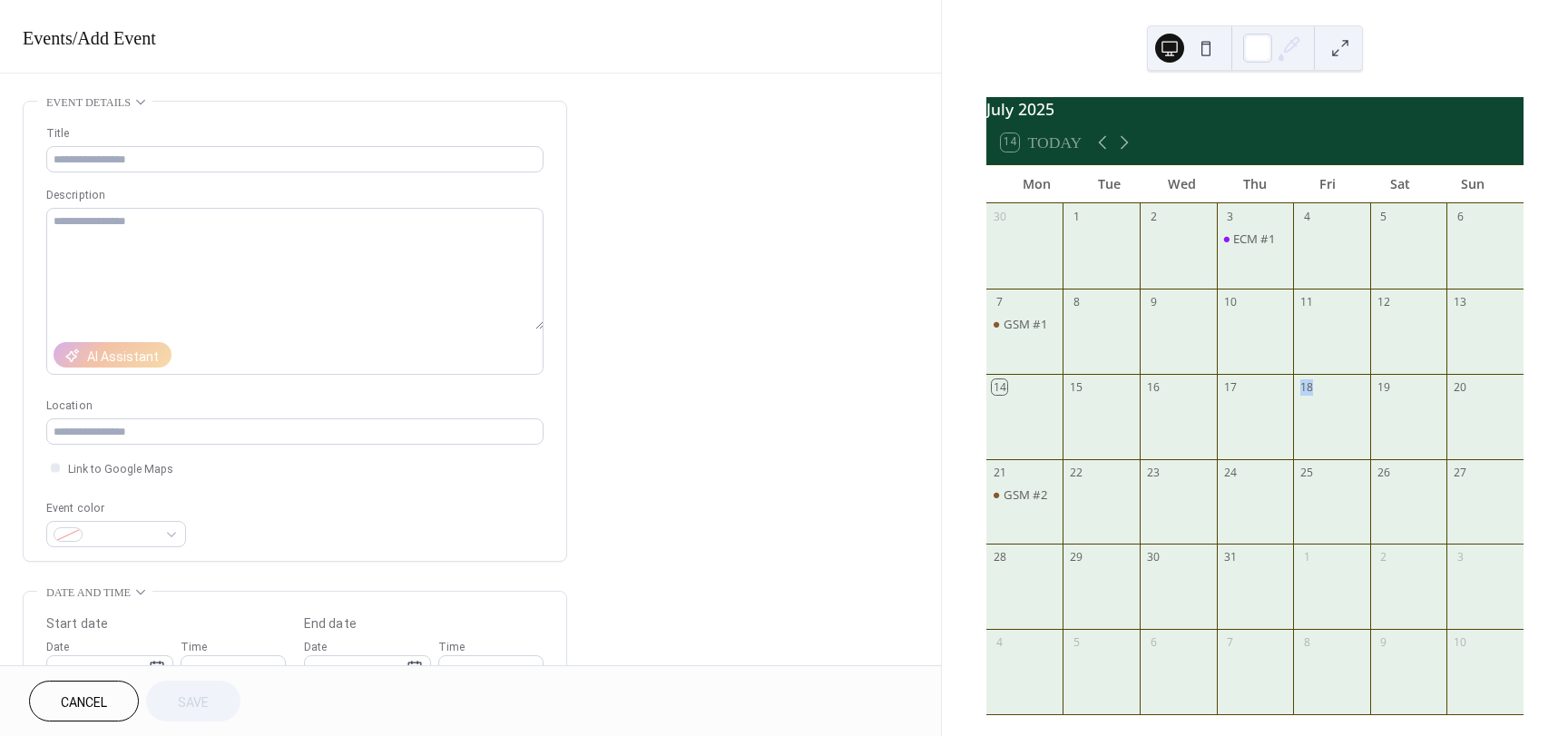 click at bounding box center (1255, 427) 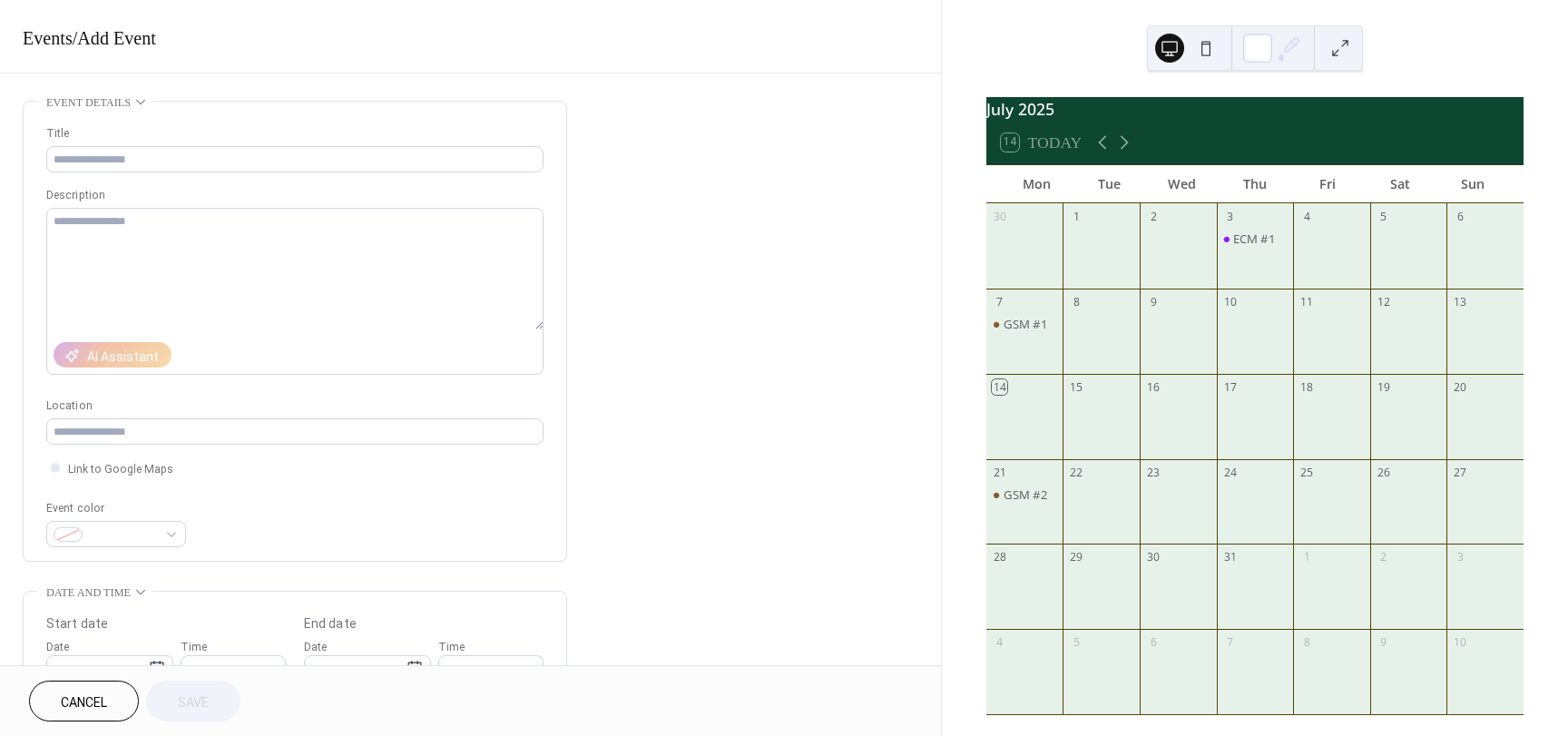 click at bounding box center (1255, 427) 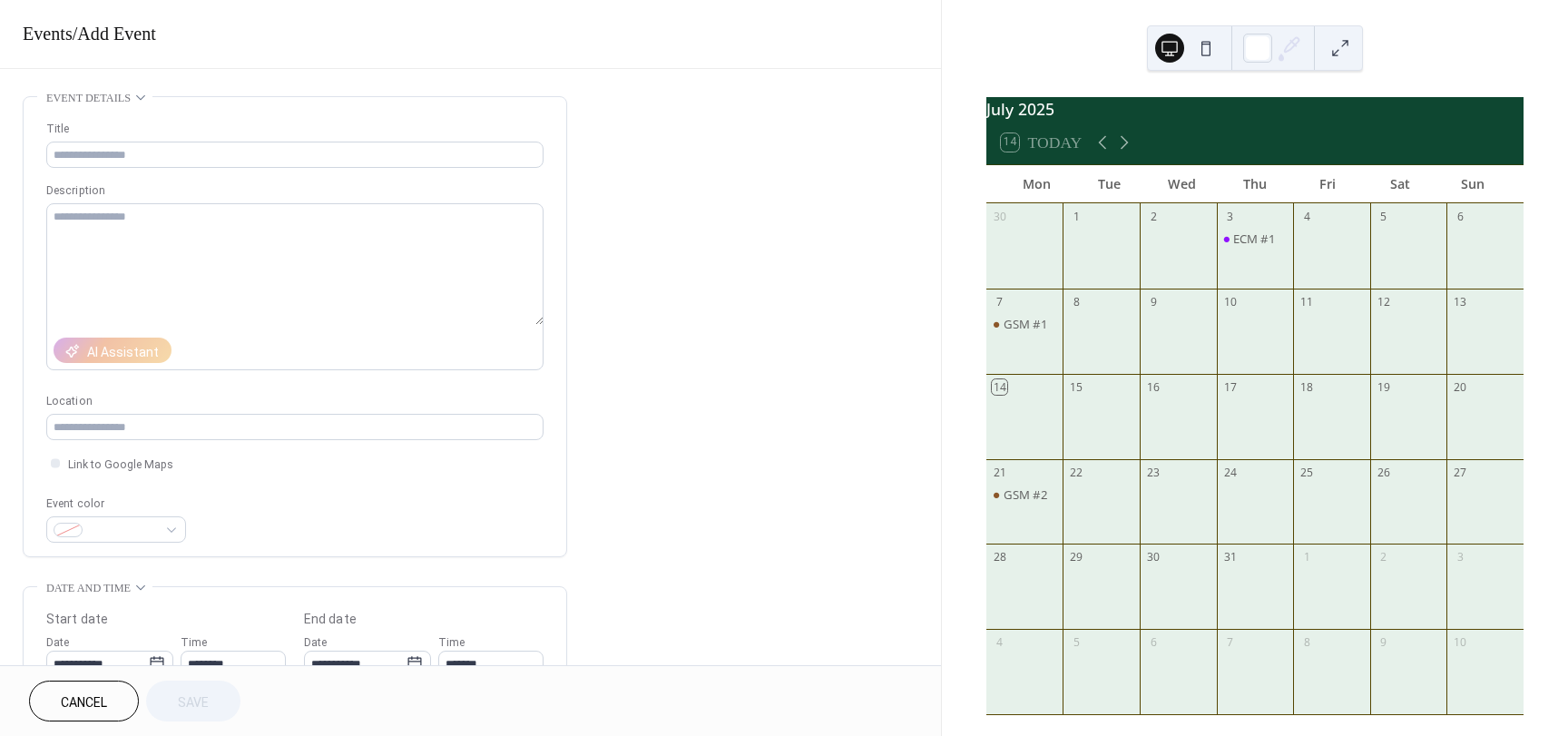 scroll, scrollTop: 0, scrollLeft: 0, axis: both 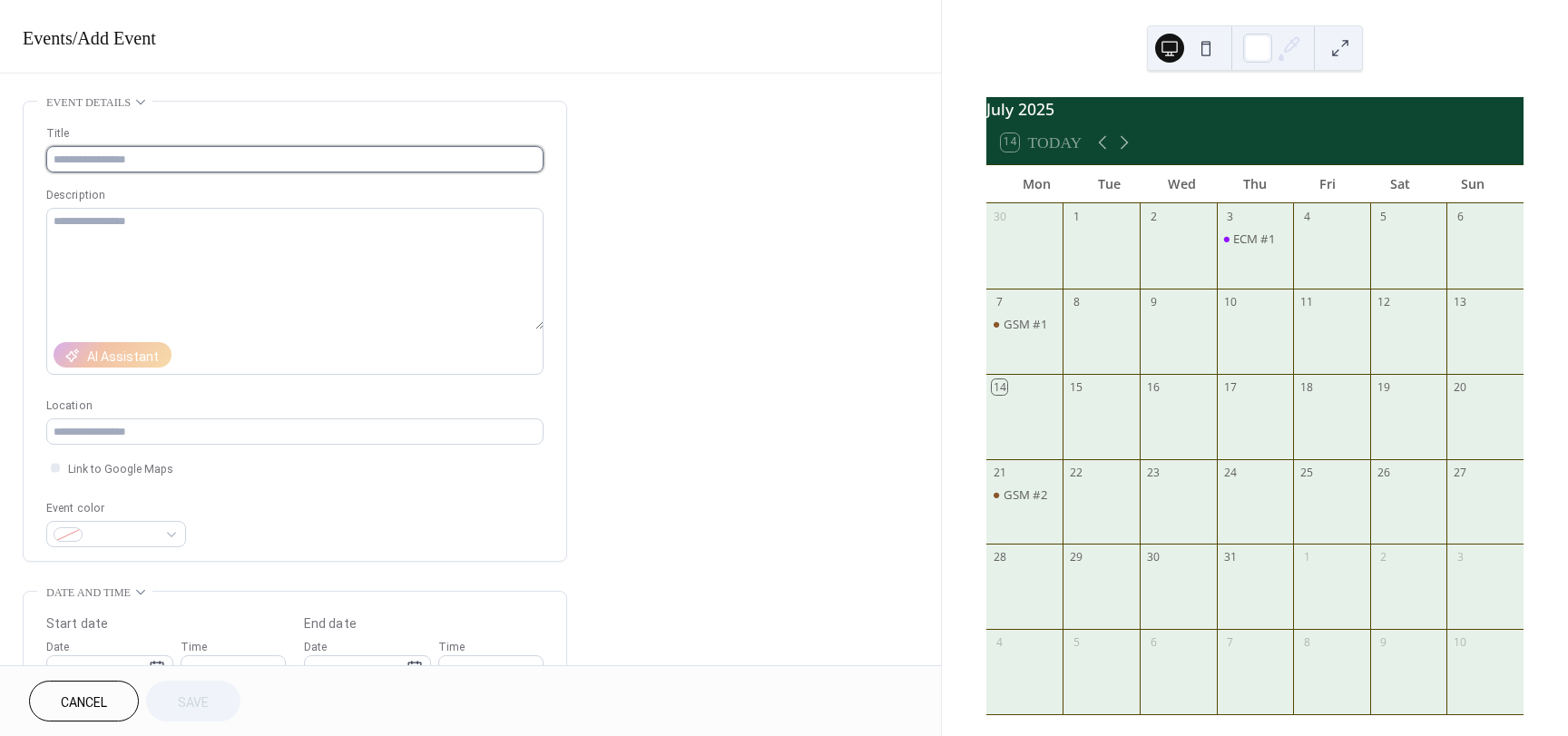 click at bounding box center [295, 159] 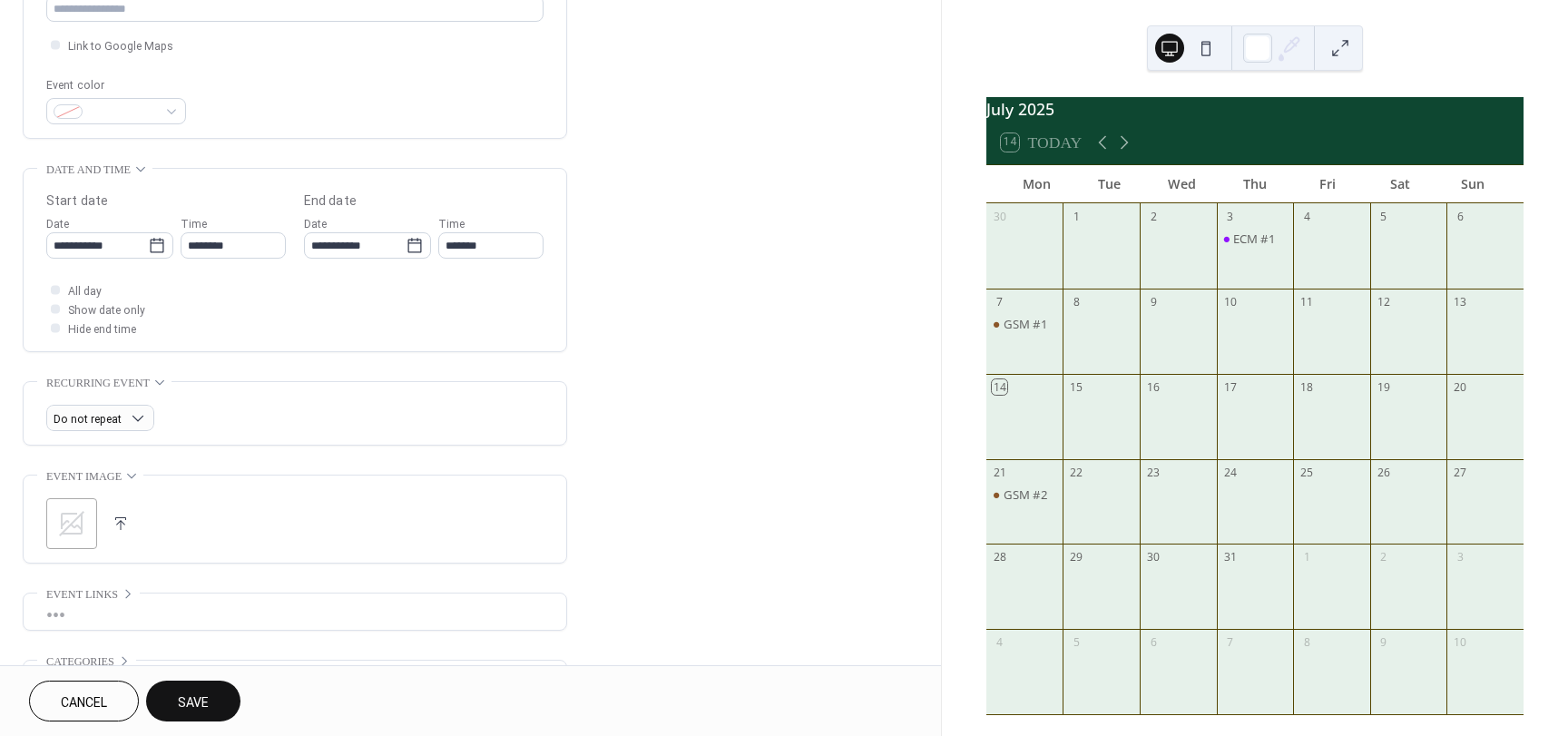 scroll, scrollTop: 454, scrollLeft: 0, axis: vertical 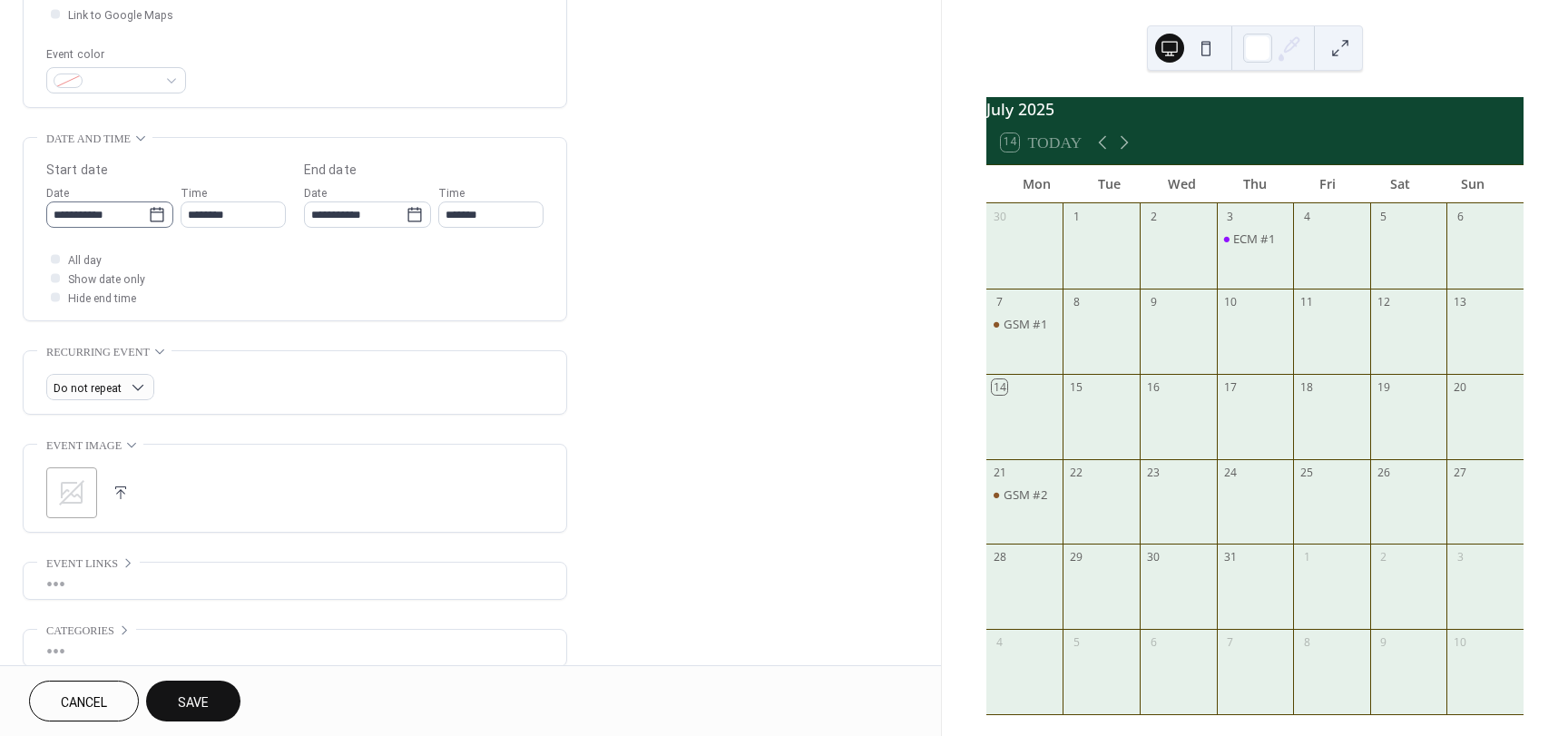 type on "******" 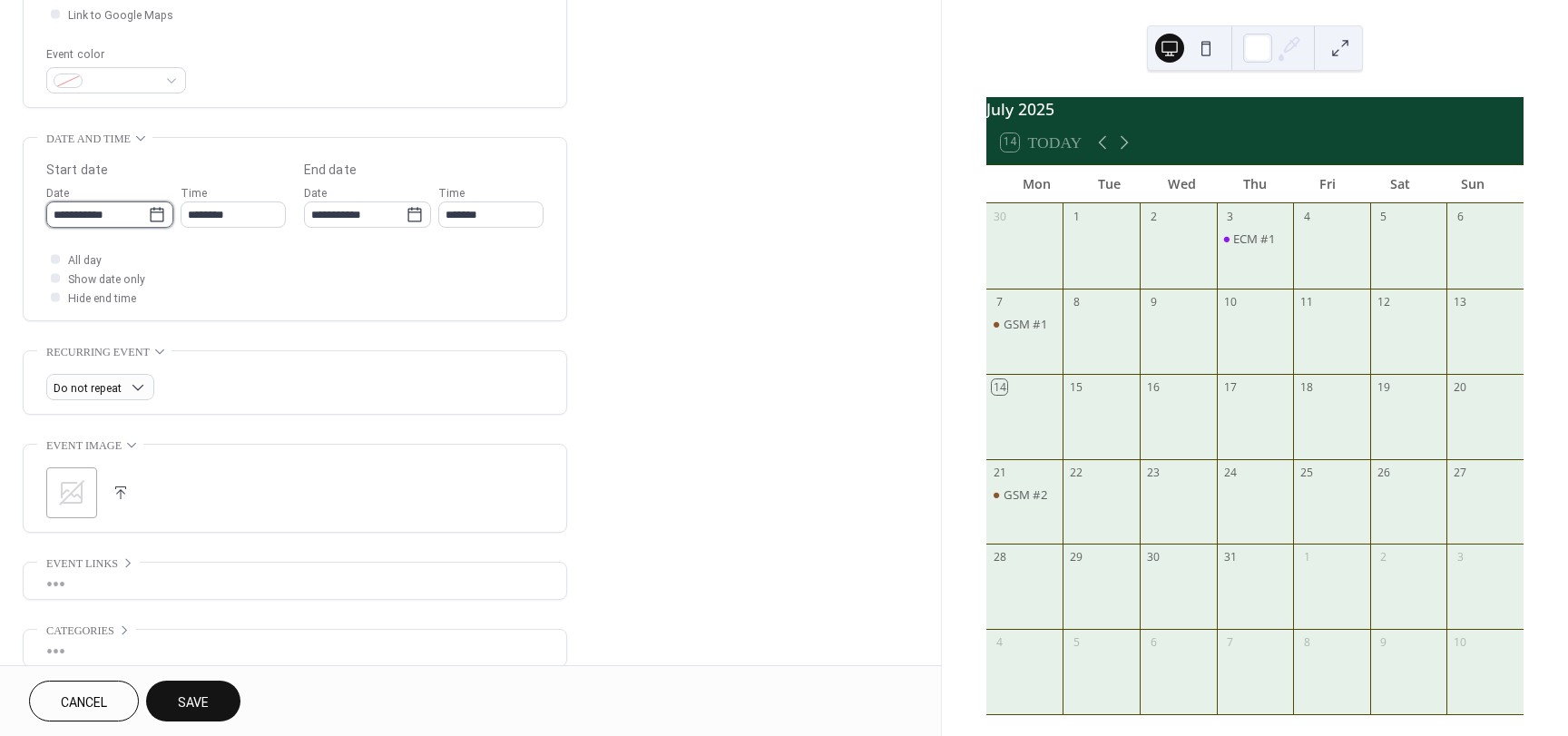 click on "**********" at bounding box center [97, 214] 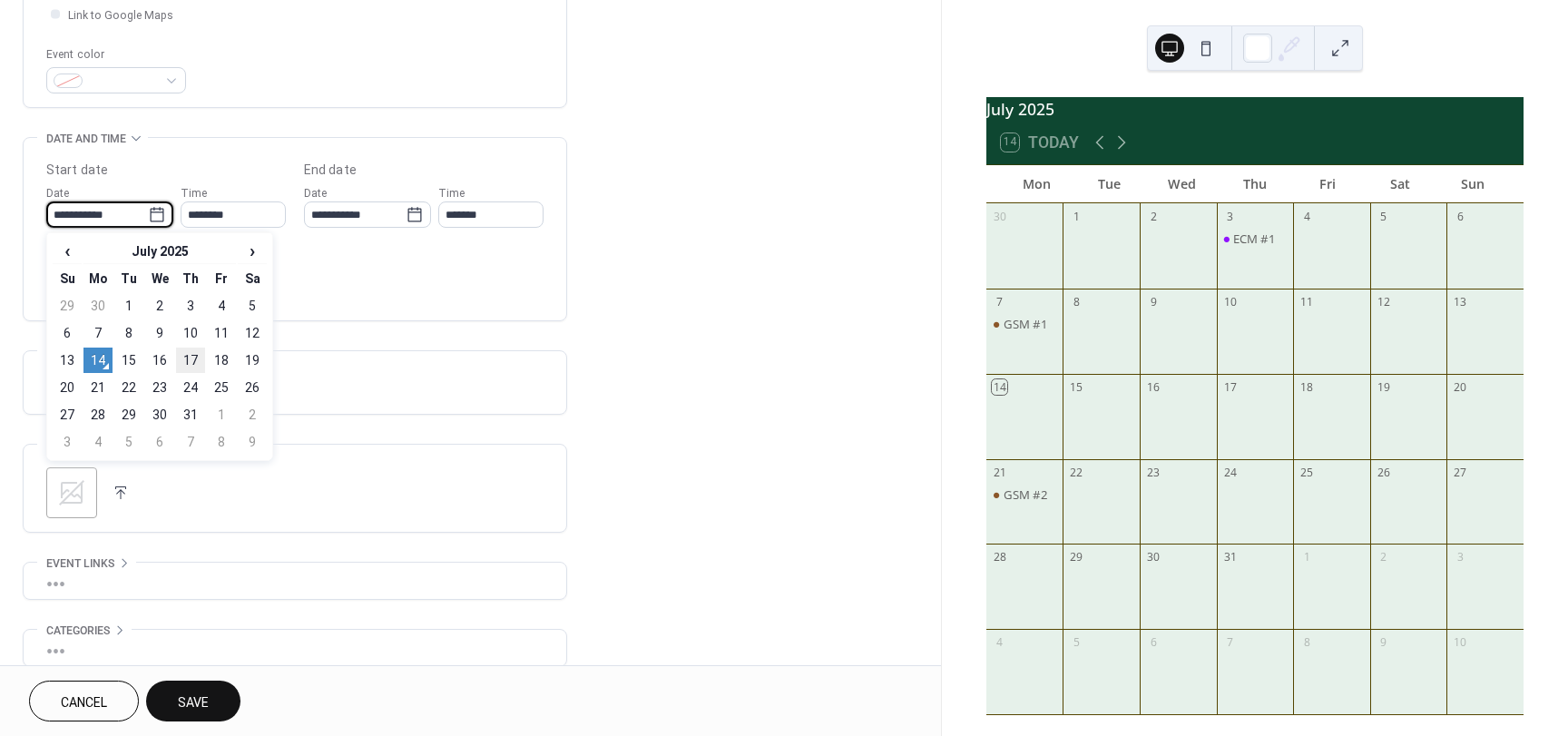 click on "17" at bounding box center (191, 360) 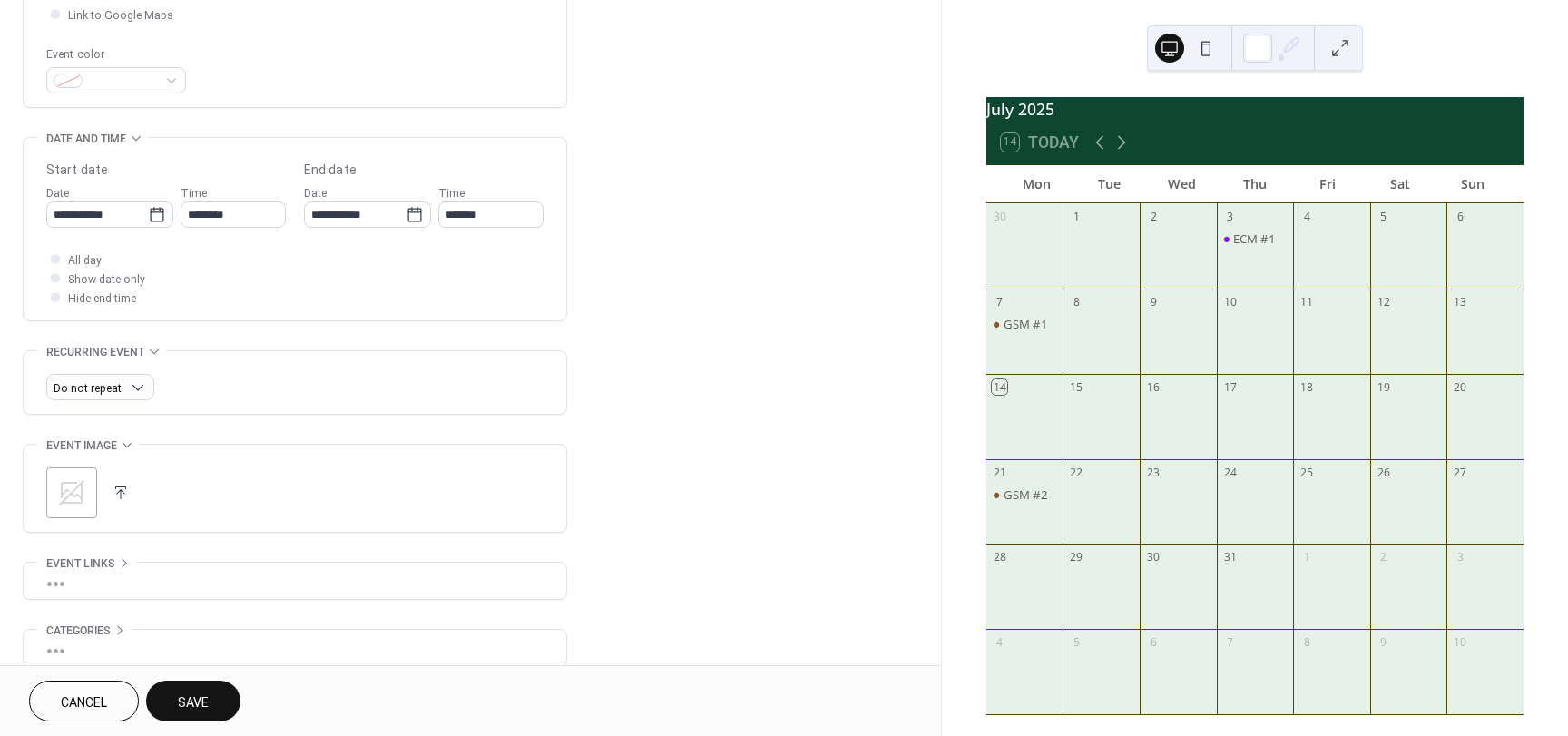 type on "**********" 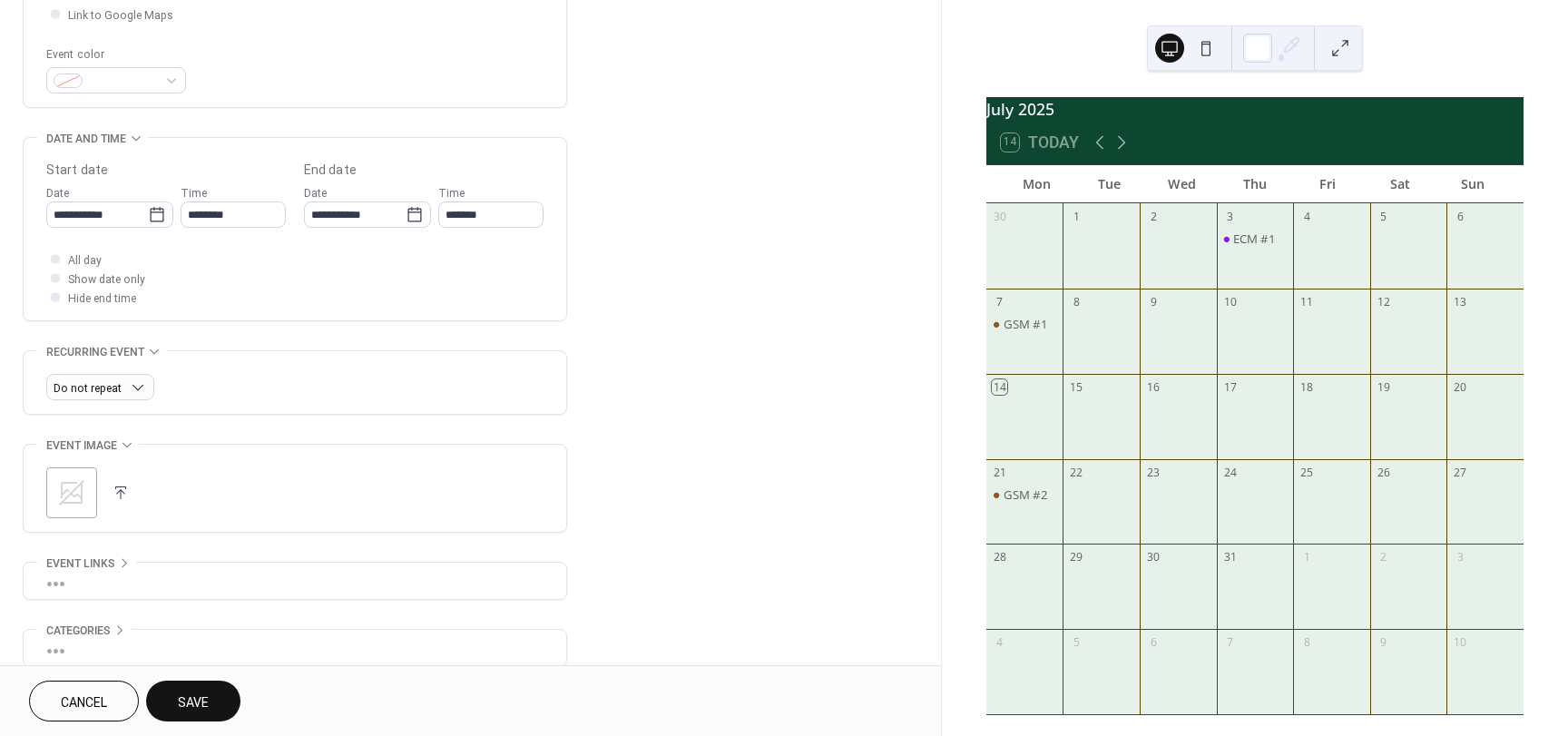 type on "**********" 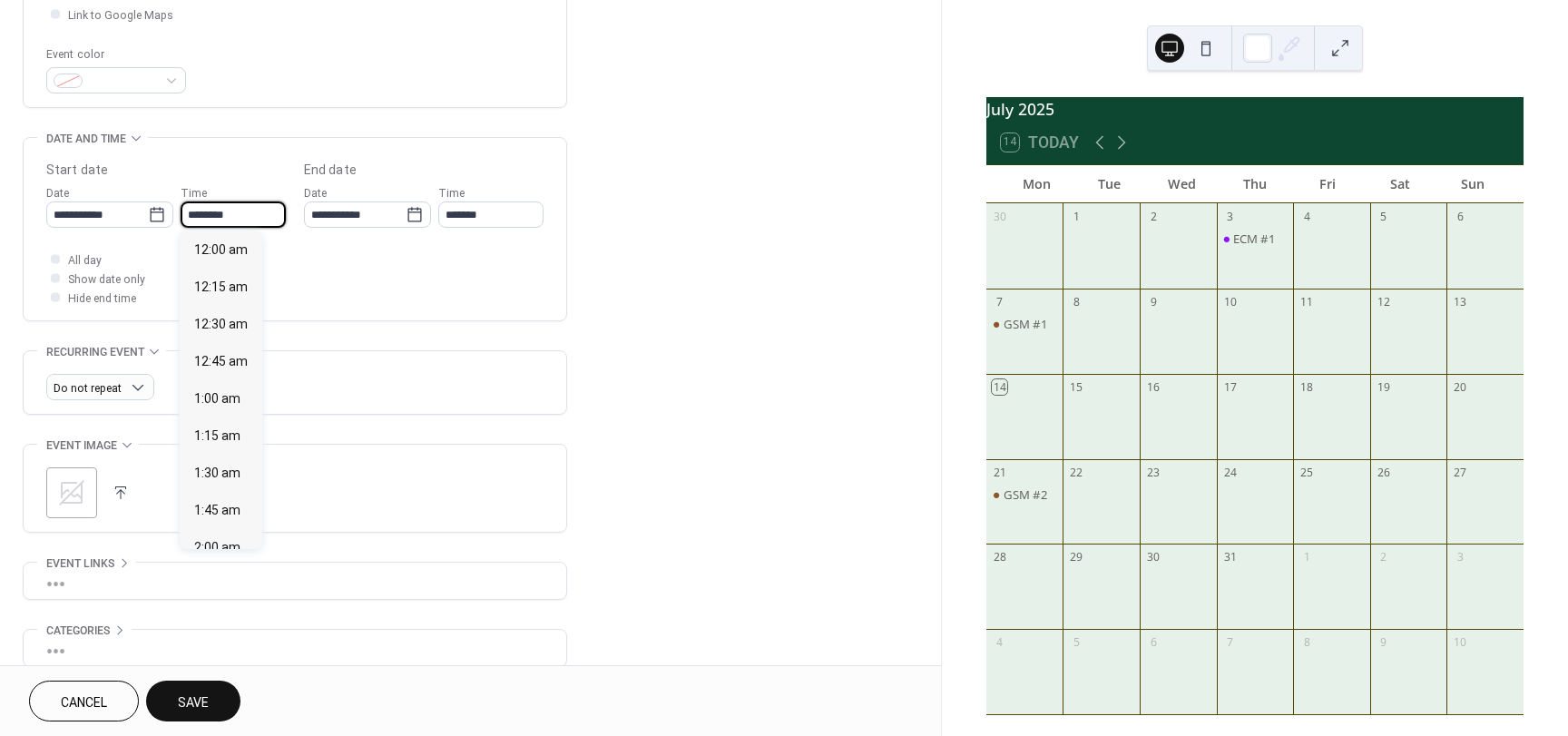 scroll, scrollTop: 1786, scrollLeft: 0, axis: vertical 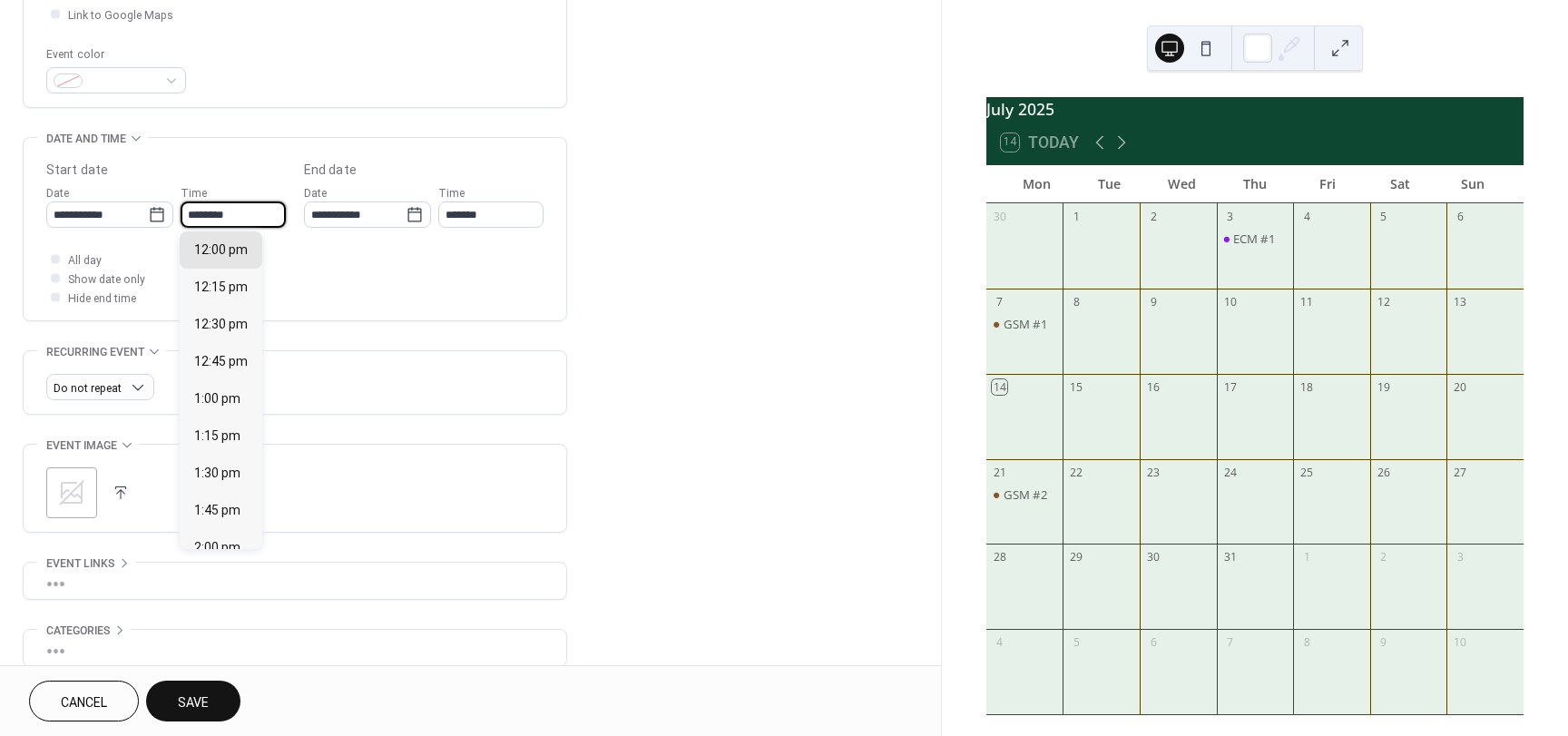 drag, startPoint x: 214, startPoint y: 216, endPoint x: 184, endPoint y: 216, distance: 30 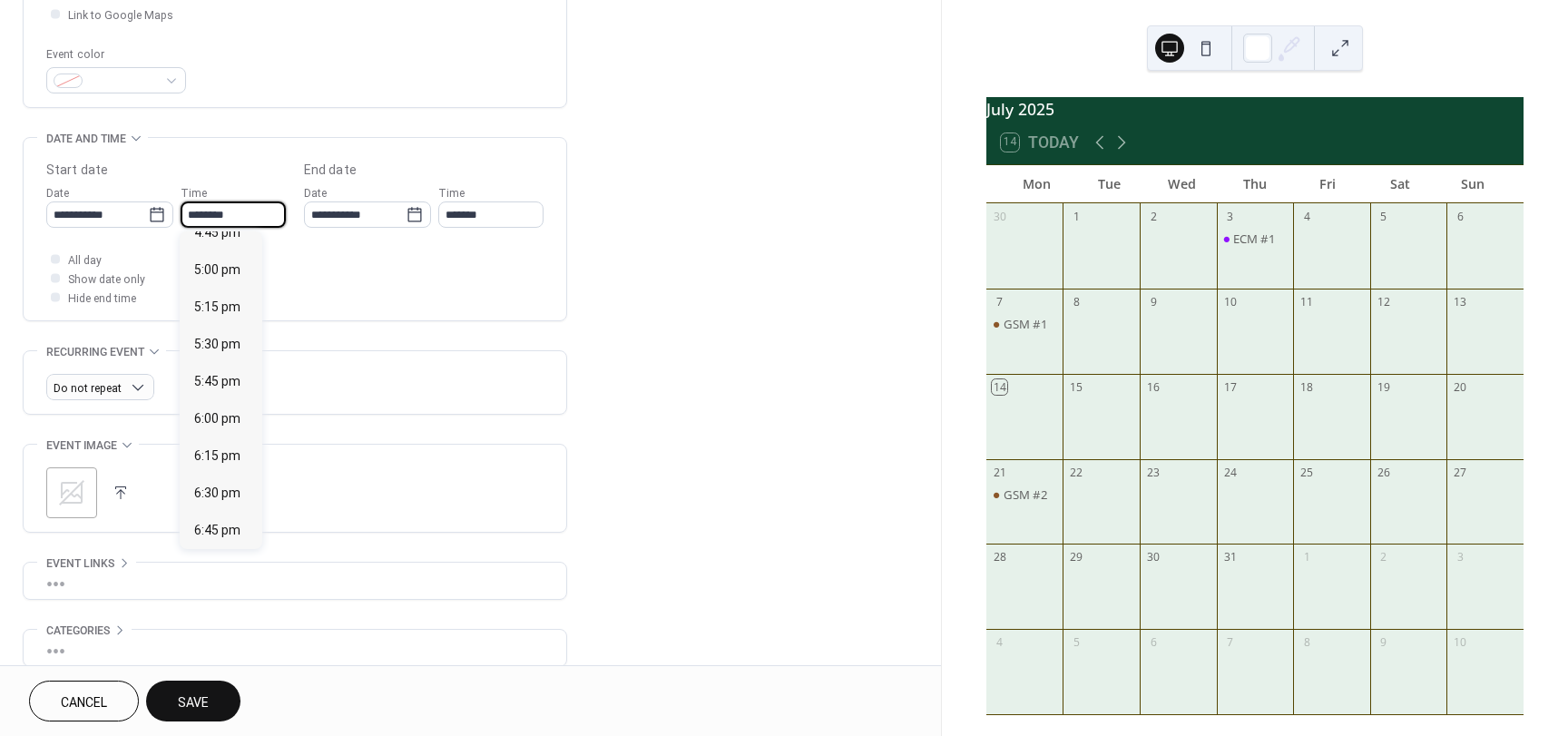 scroll, scrollTop: 2512, scrollLeft: 0, axis: vertical 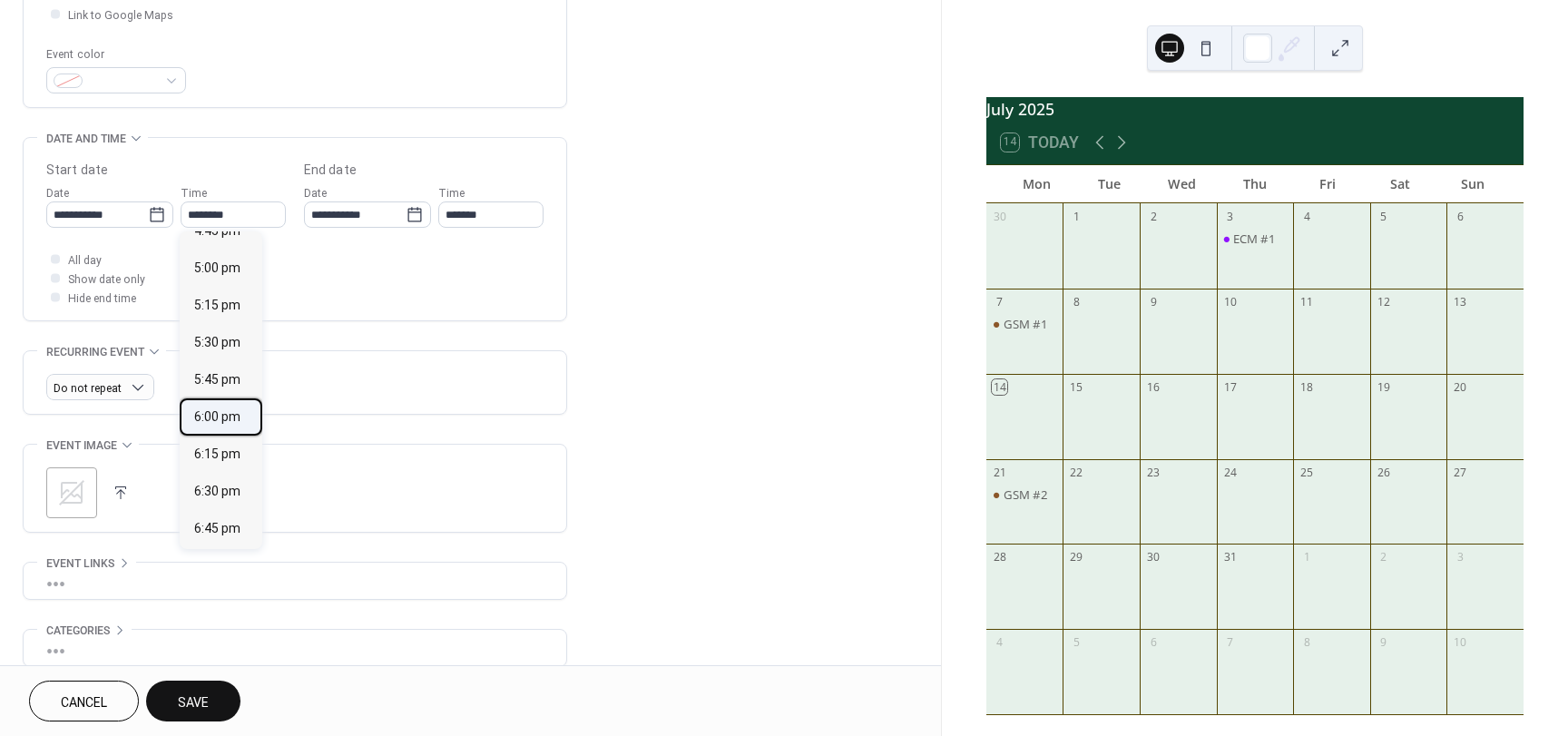 click on "6:00 pm" at bounding box center (217, 417) 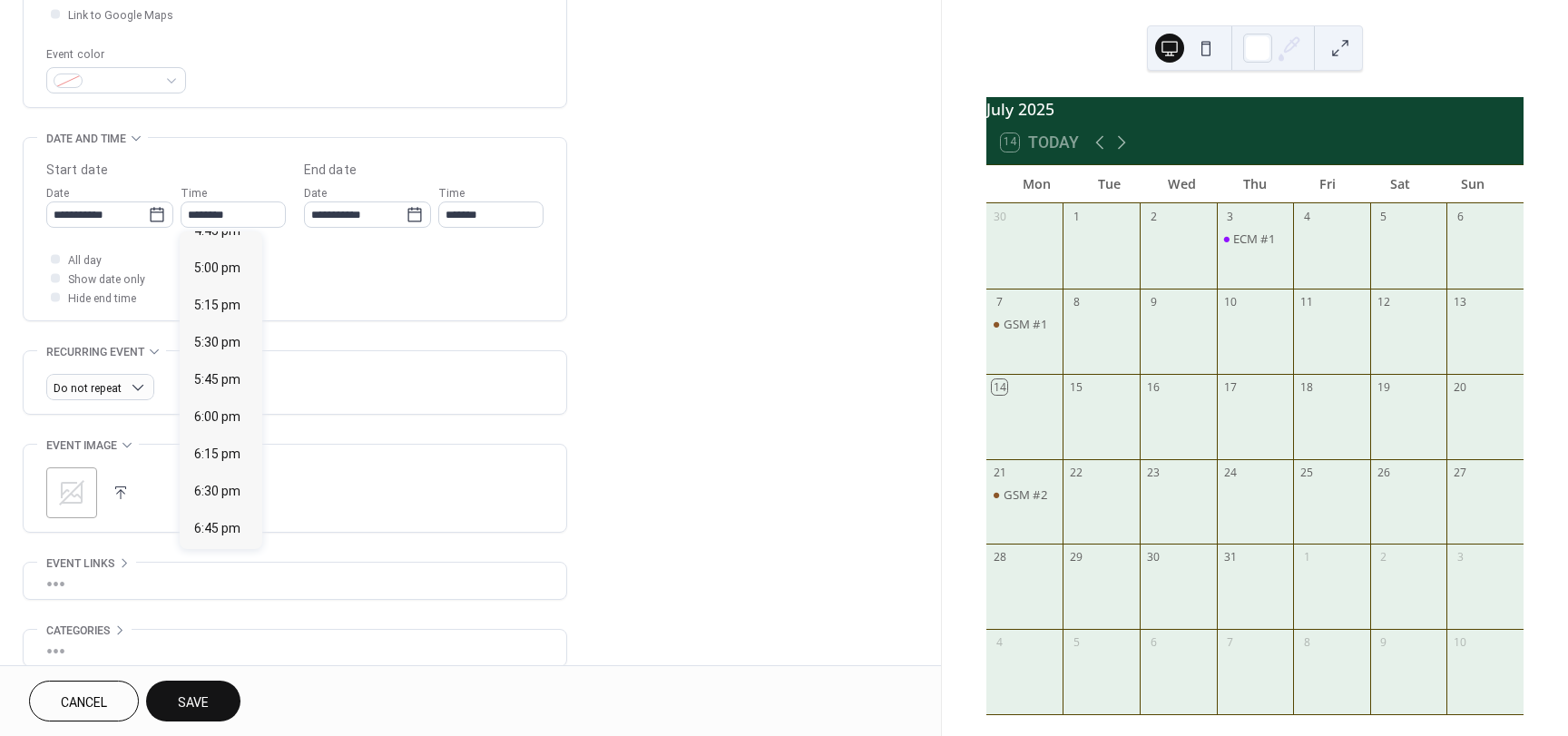 type on "*******" 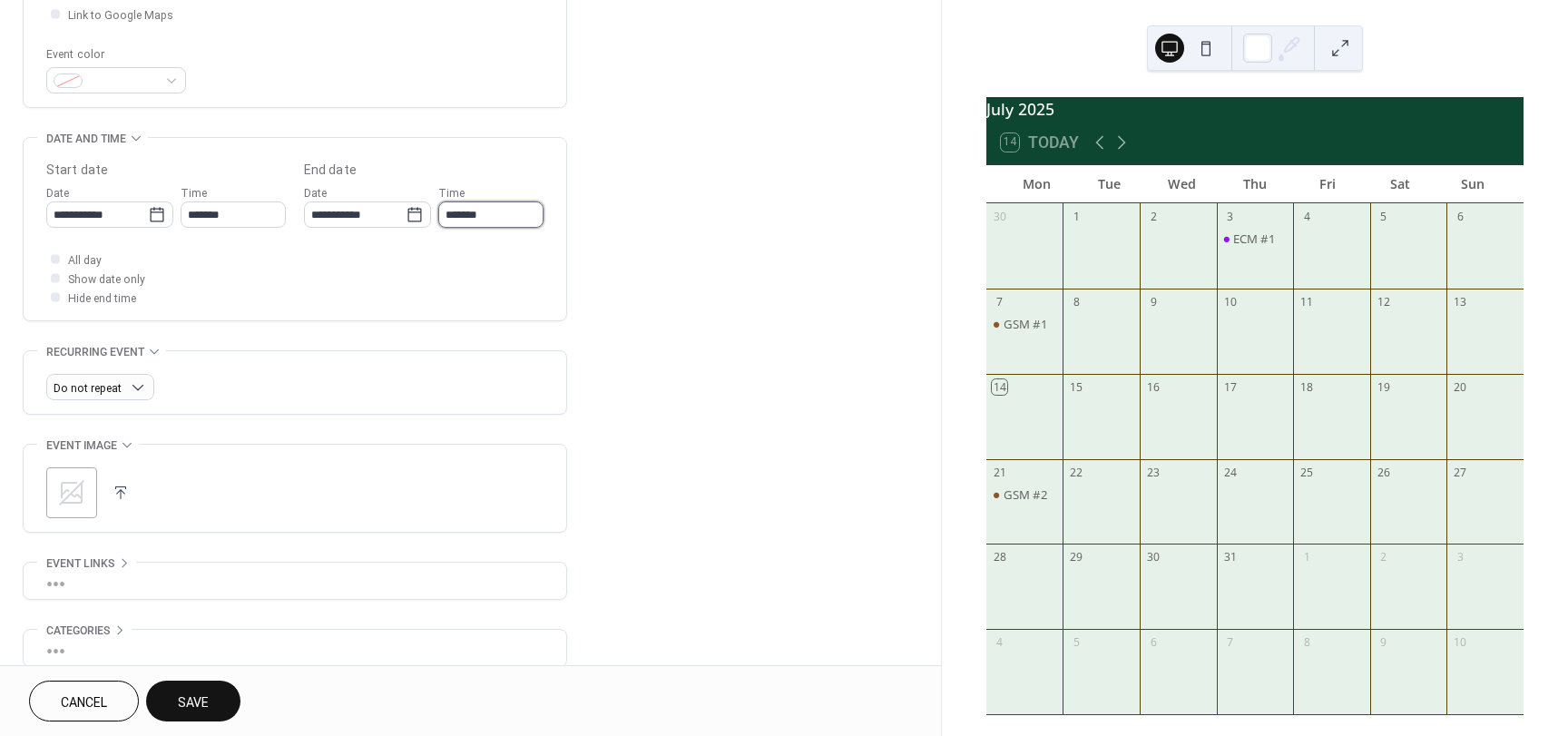 click on "*******" at bounding box center (491, 214) 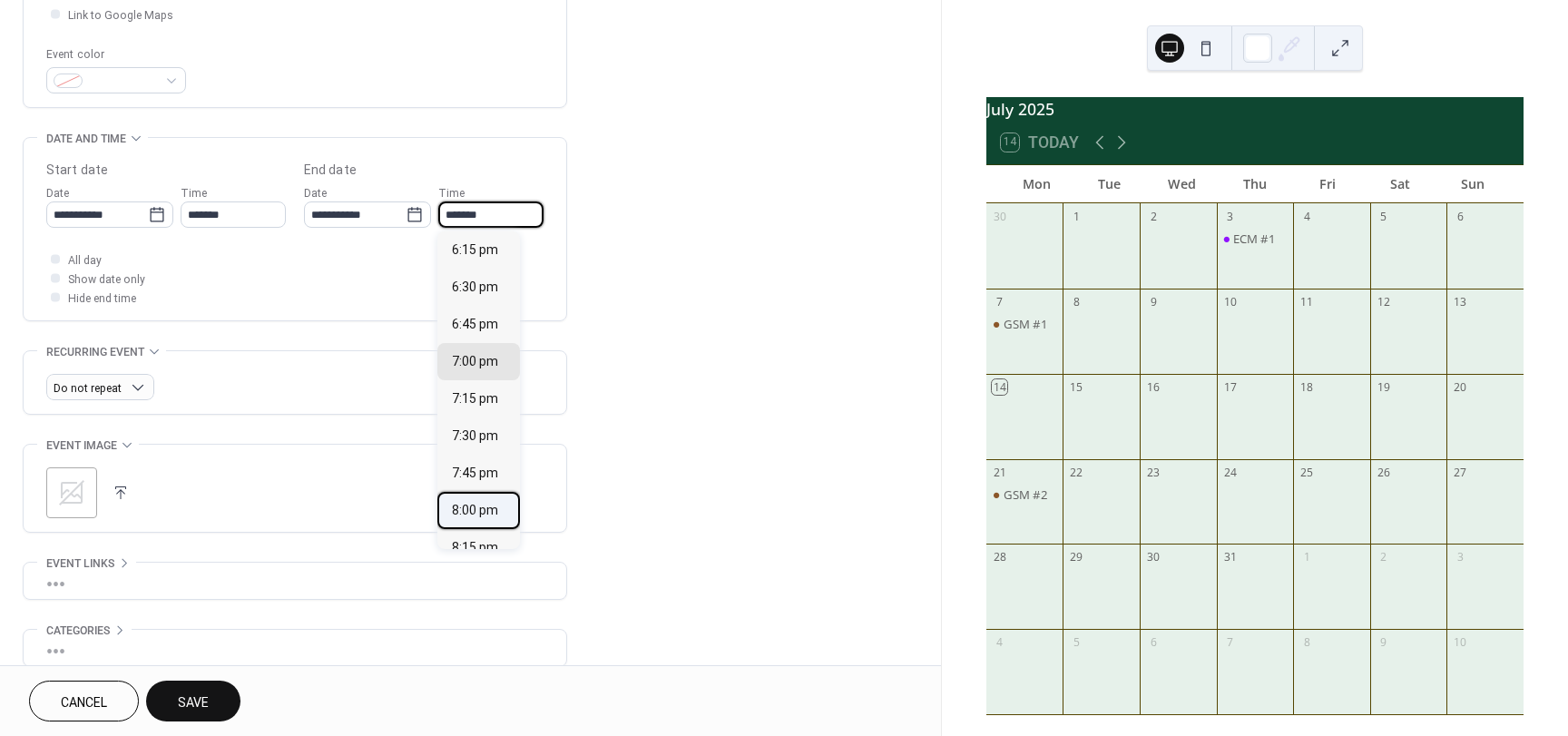 click on "8:00 pm" at bounding box center [475, 510] 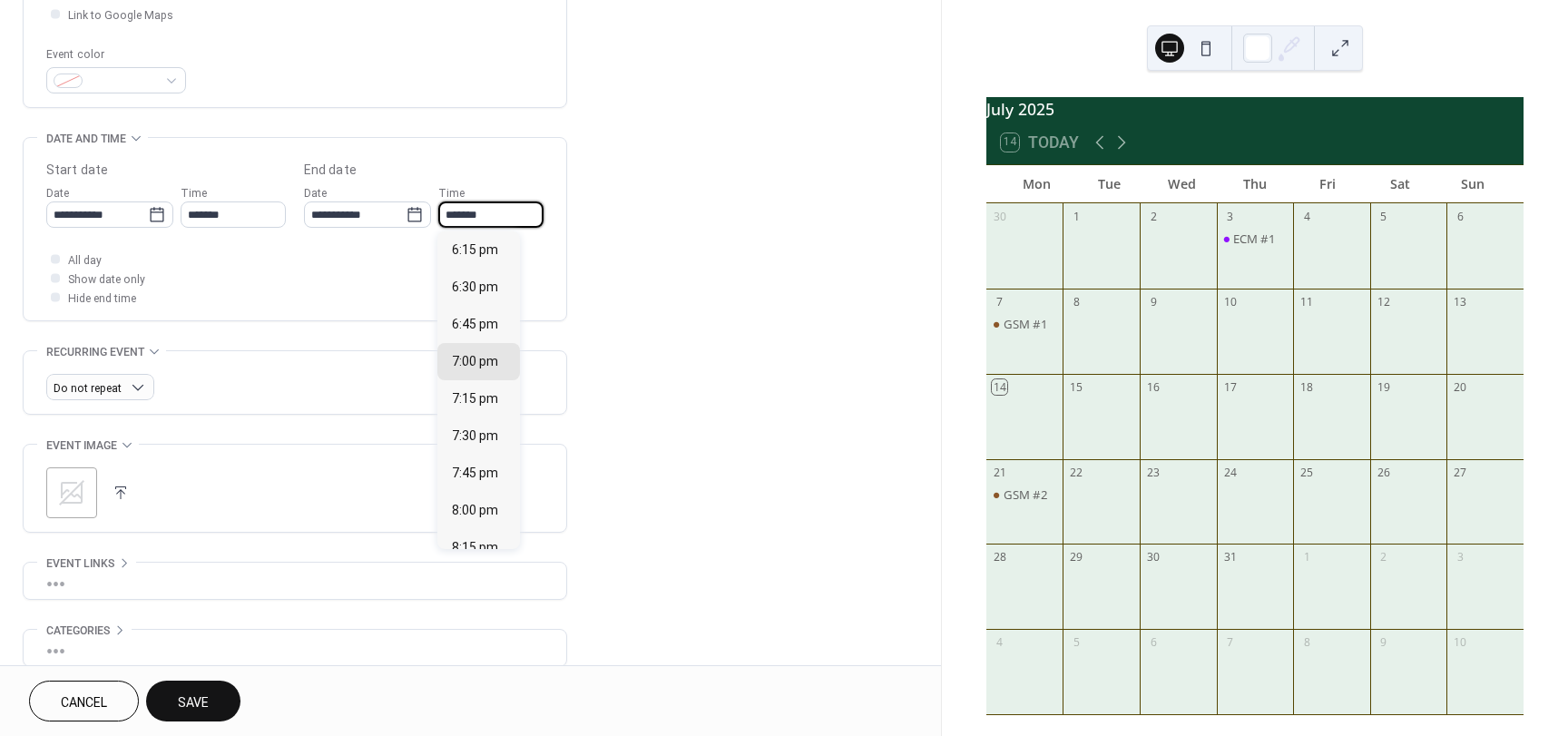 type on "*******" 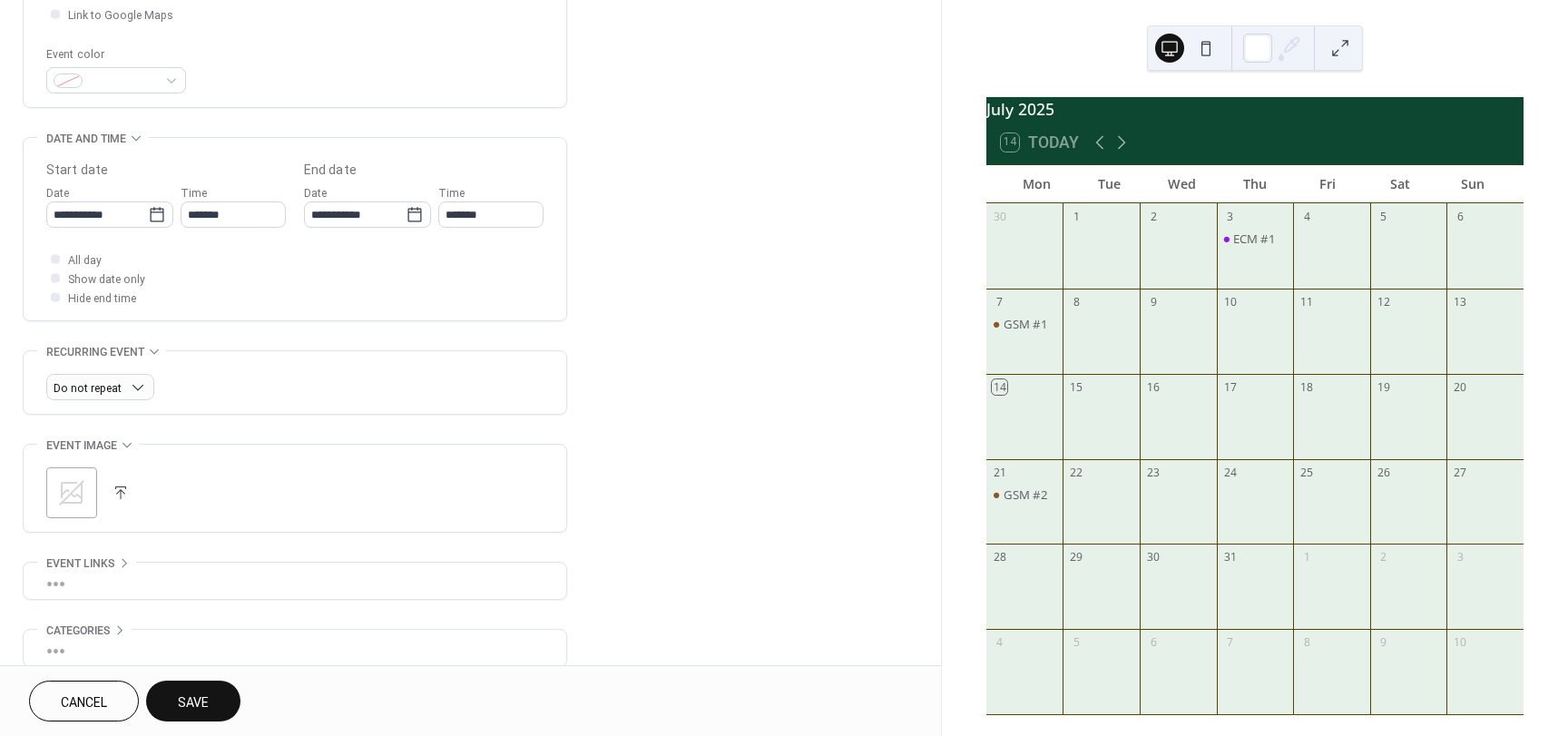scroll, scrollTop: 541, scrollLeft: 0, axis: vertical 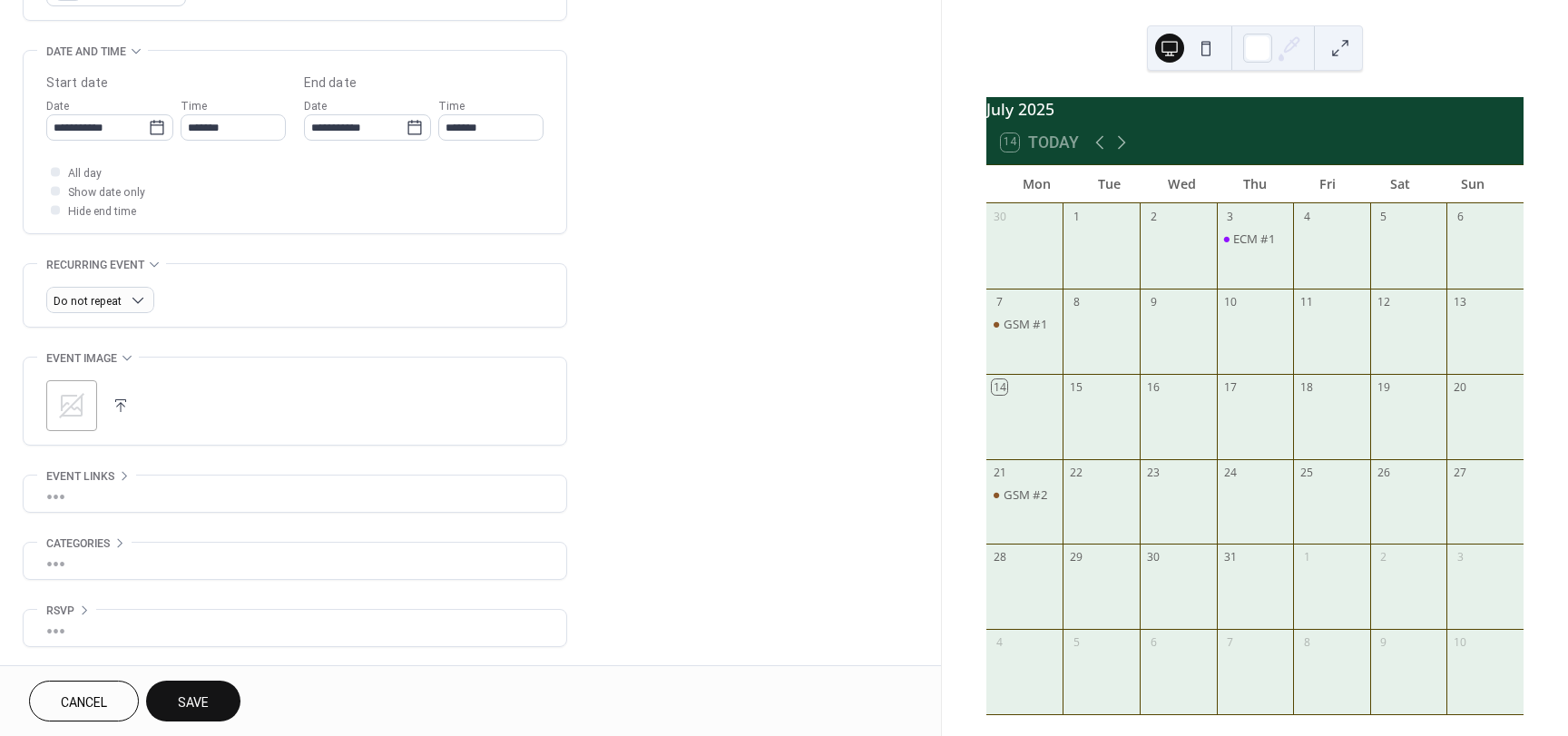 click on "Save" at bounding box center (193, 701) 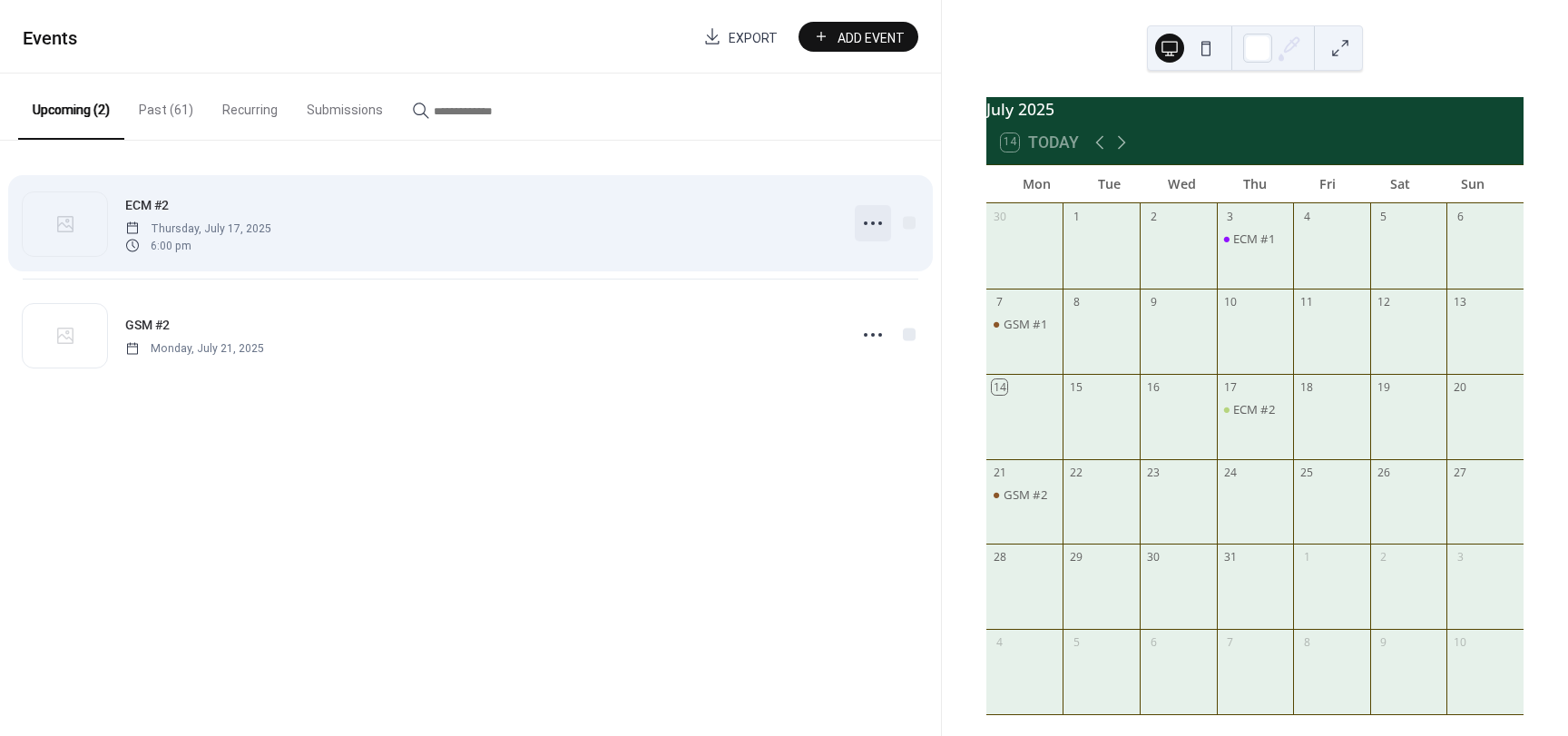 click 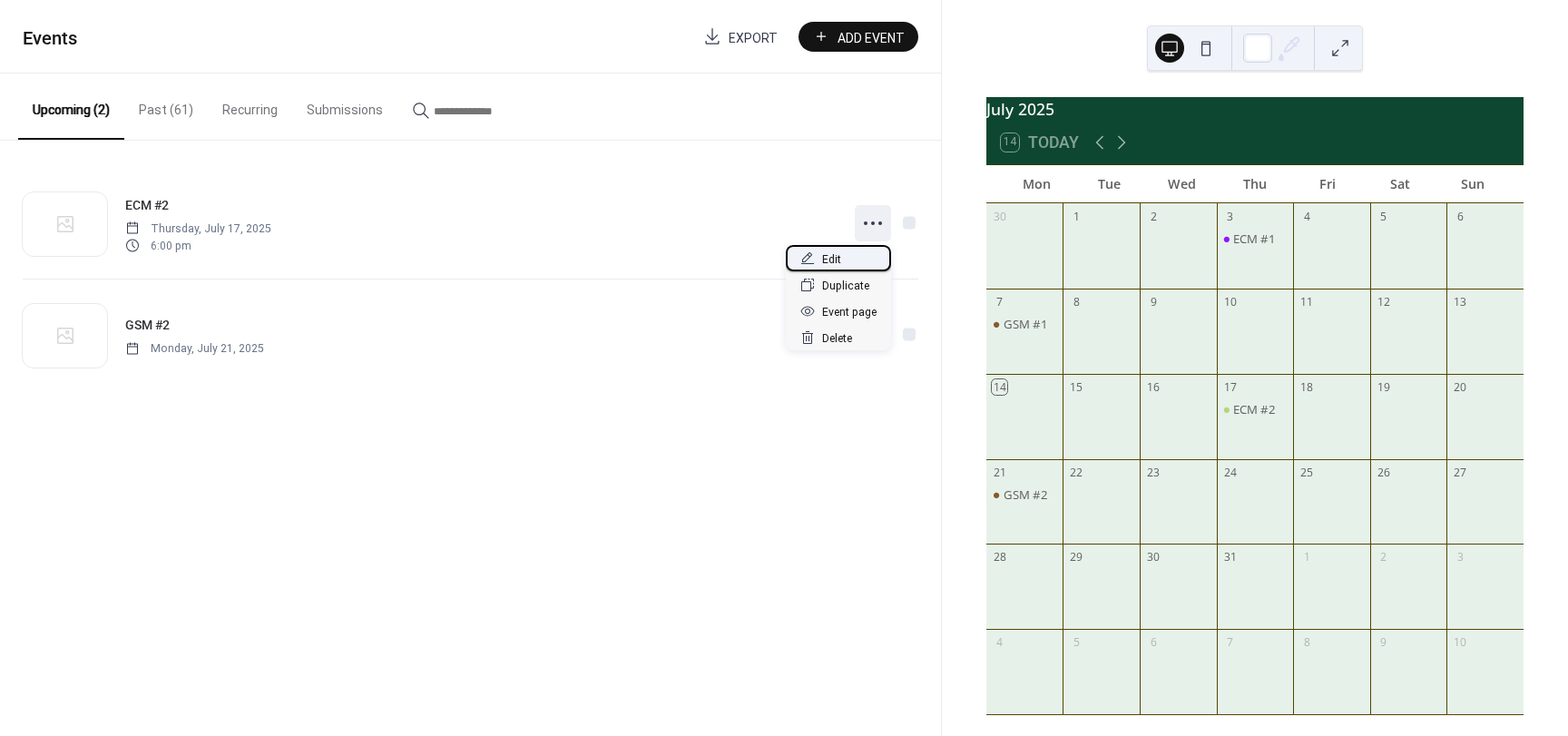 click on "Edit" at bounding box center [838, 258] 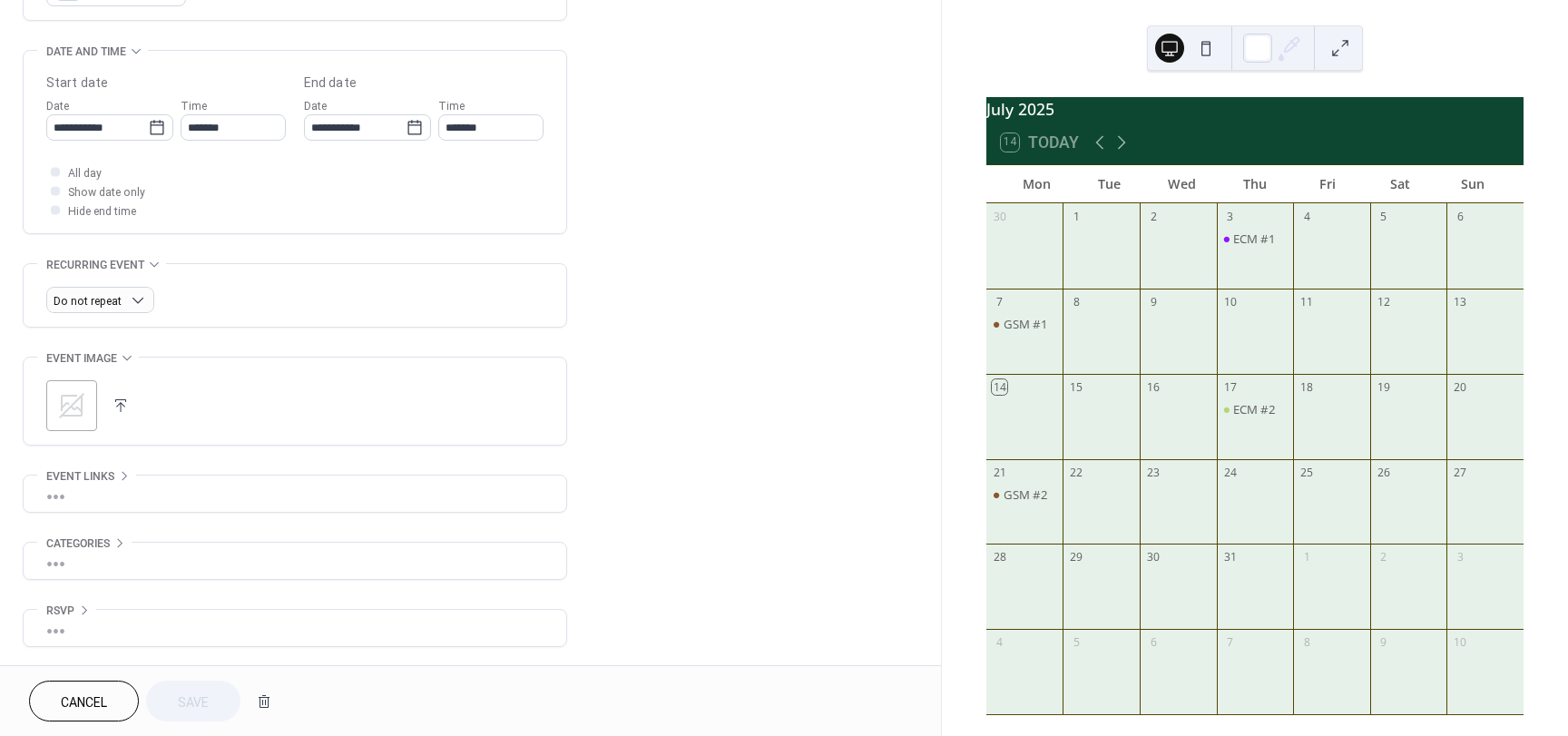 scroll, scrollTop: 0, scrollLeft: 0, axis: both 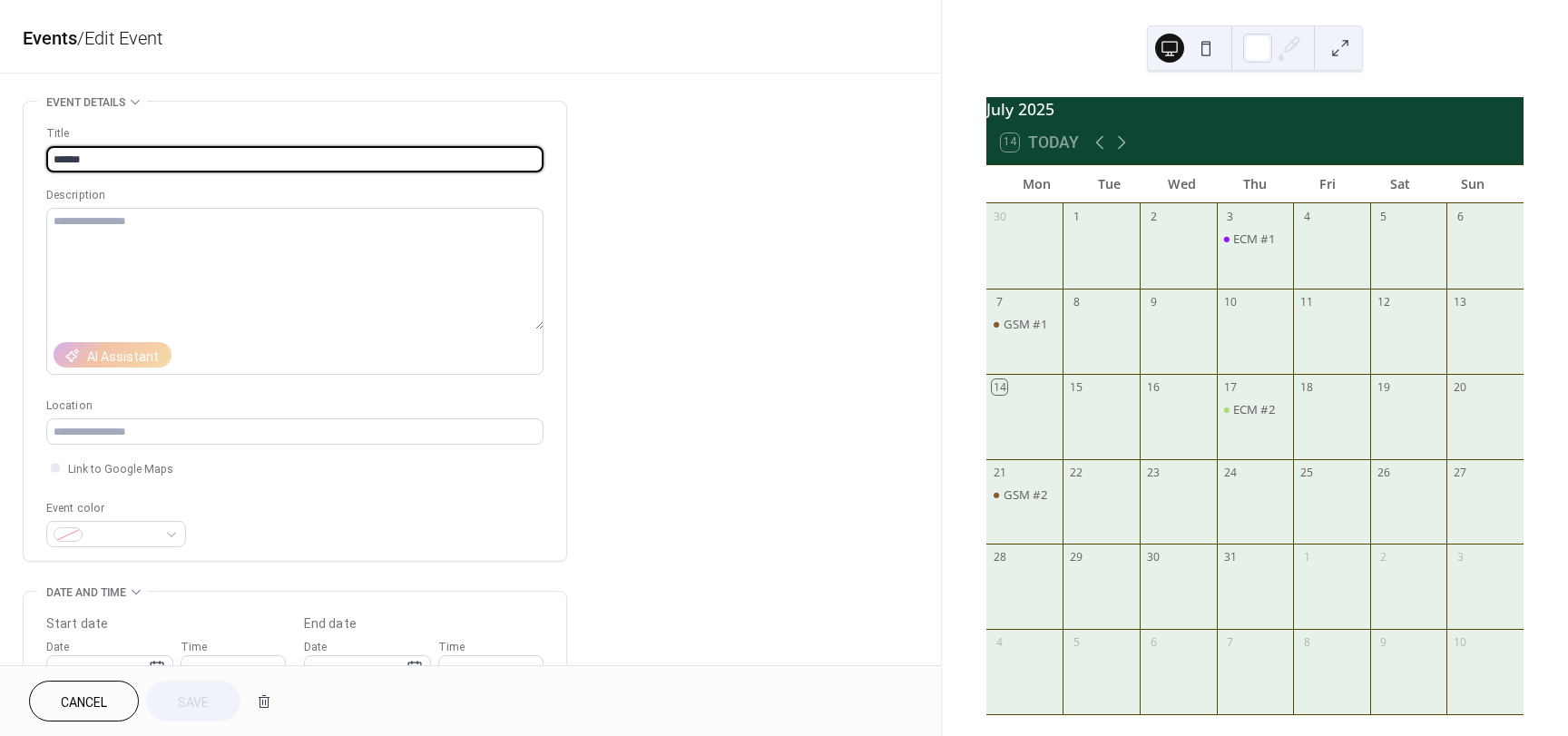 click on "/  Edit Event" at bounding box center (120, 38) 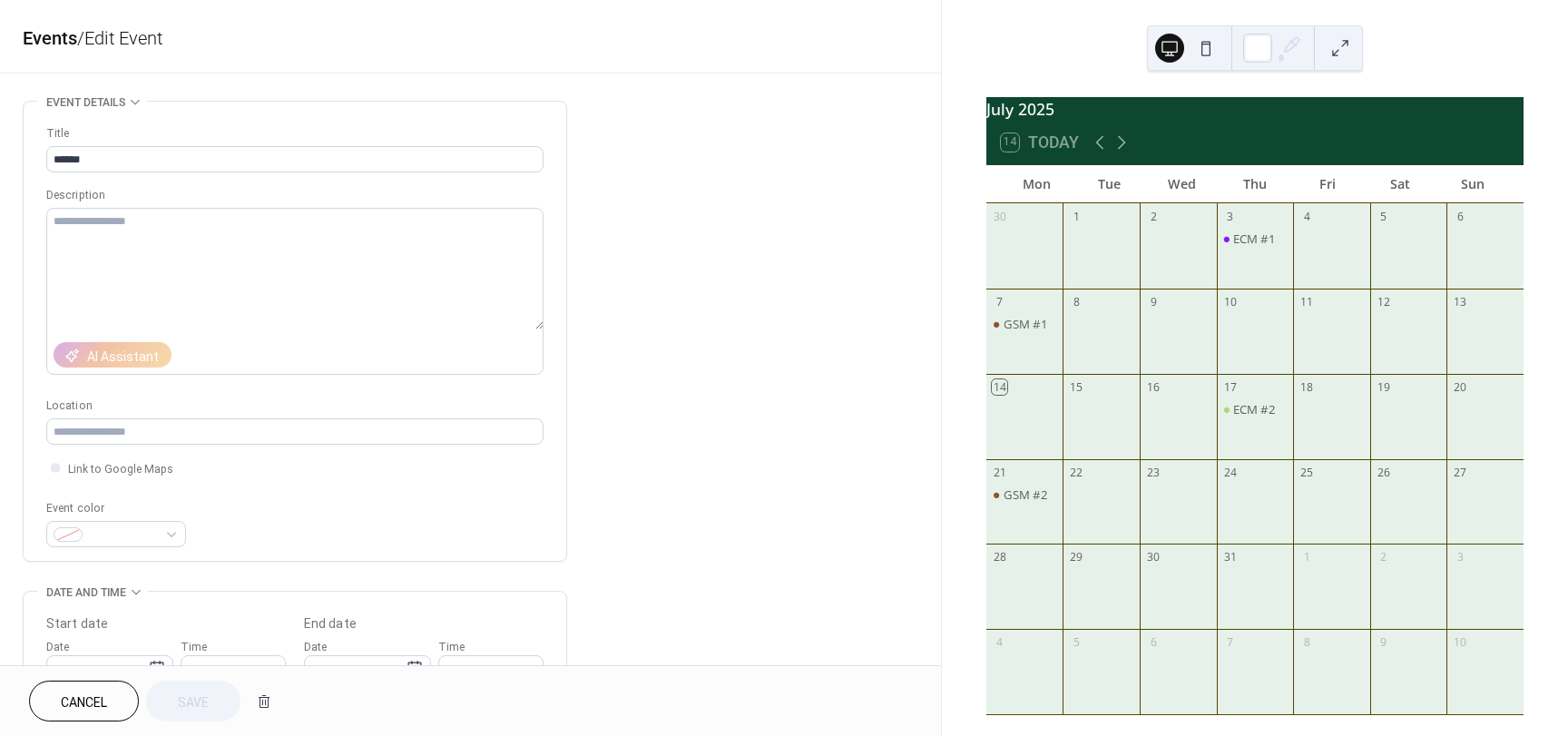 click on "Event details" at bounding box center [92, 102] 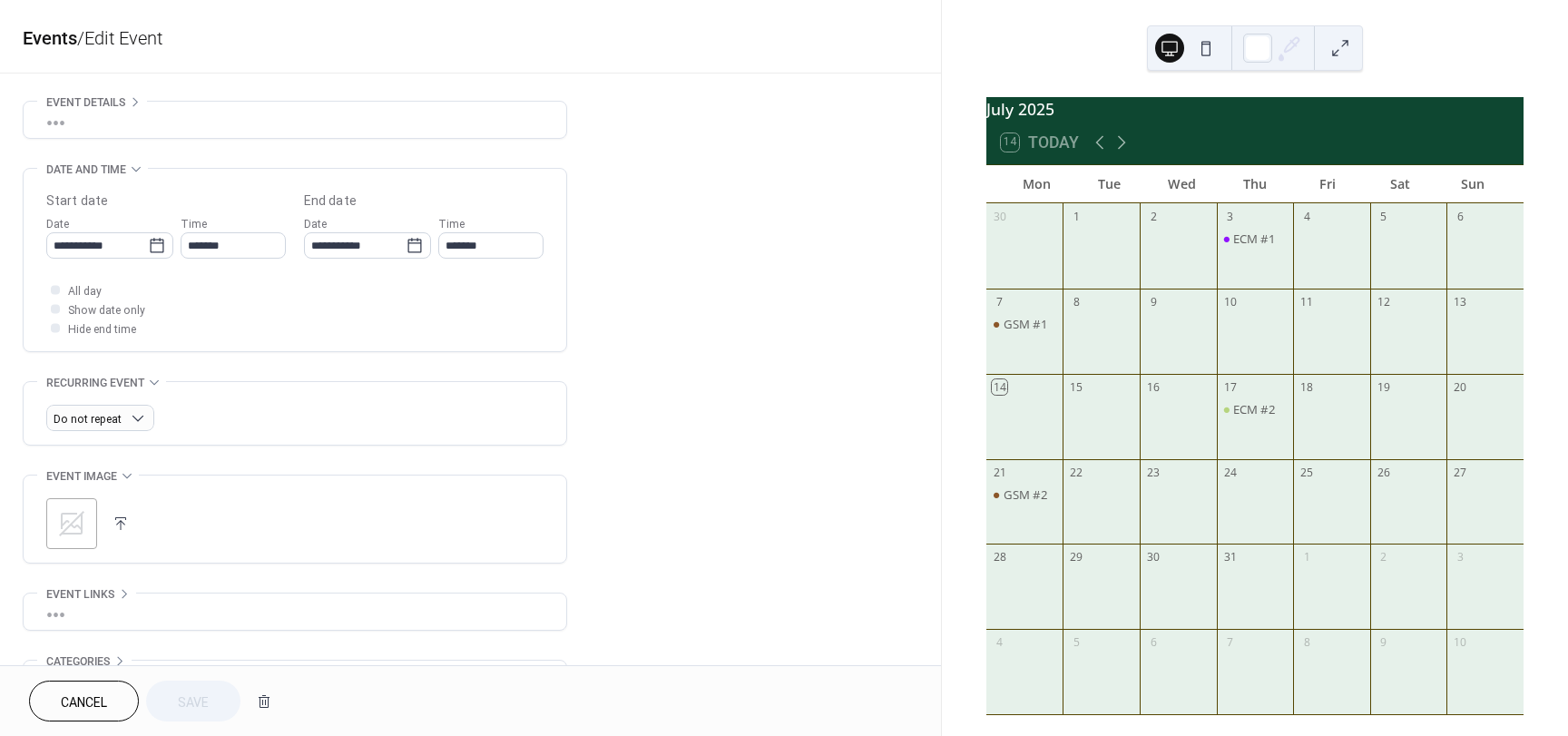 click on "•••" at bounding box center [295, 120] 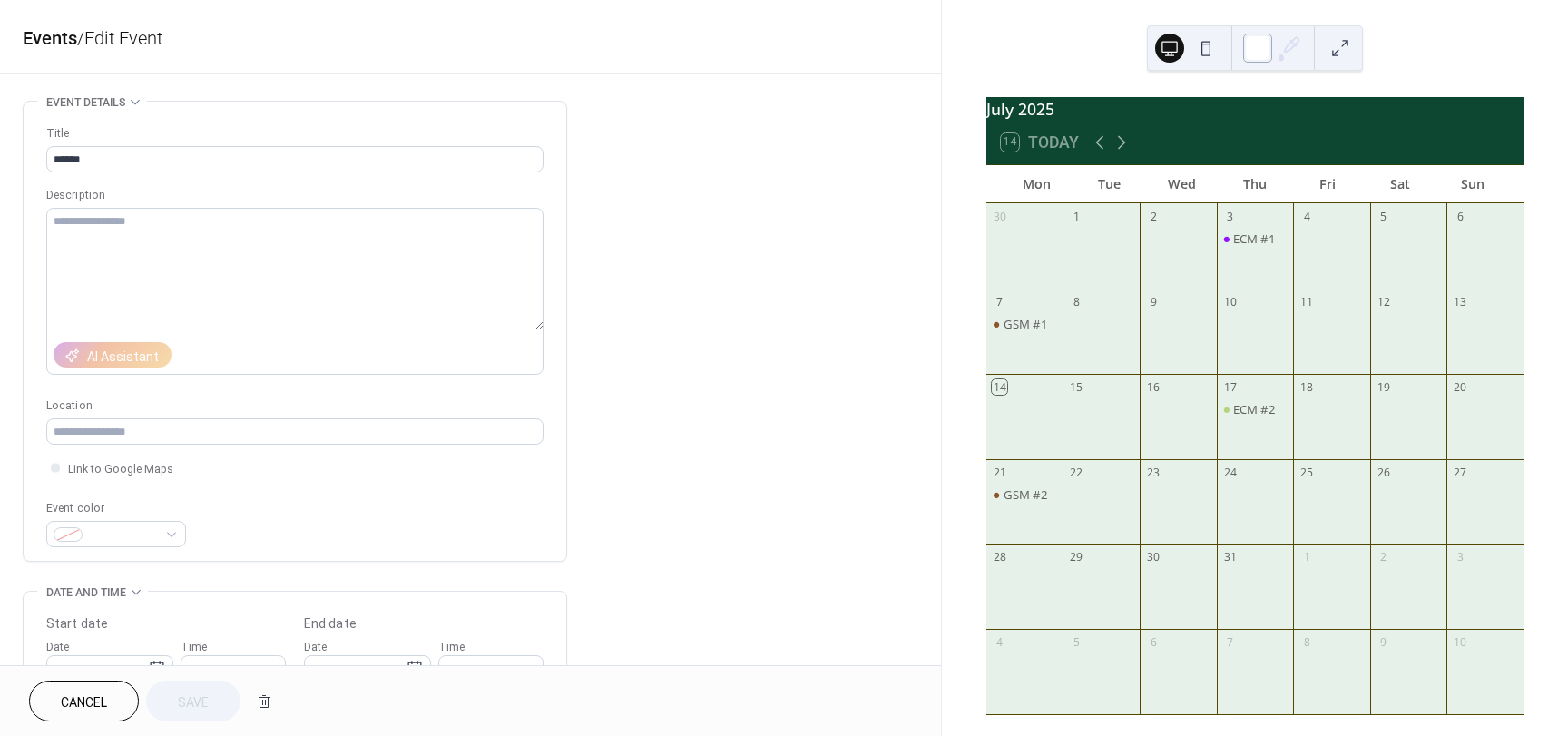click at bounding box center (1258, 48) 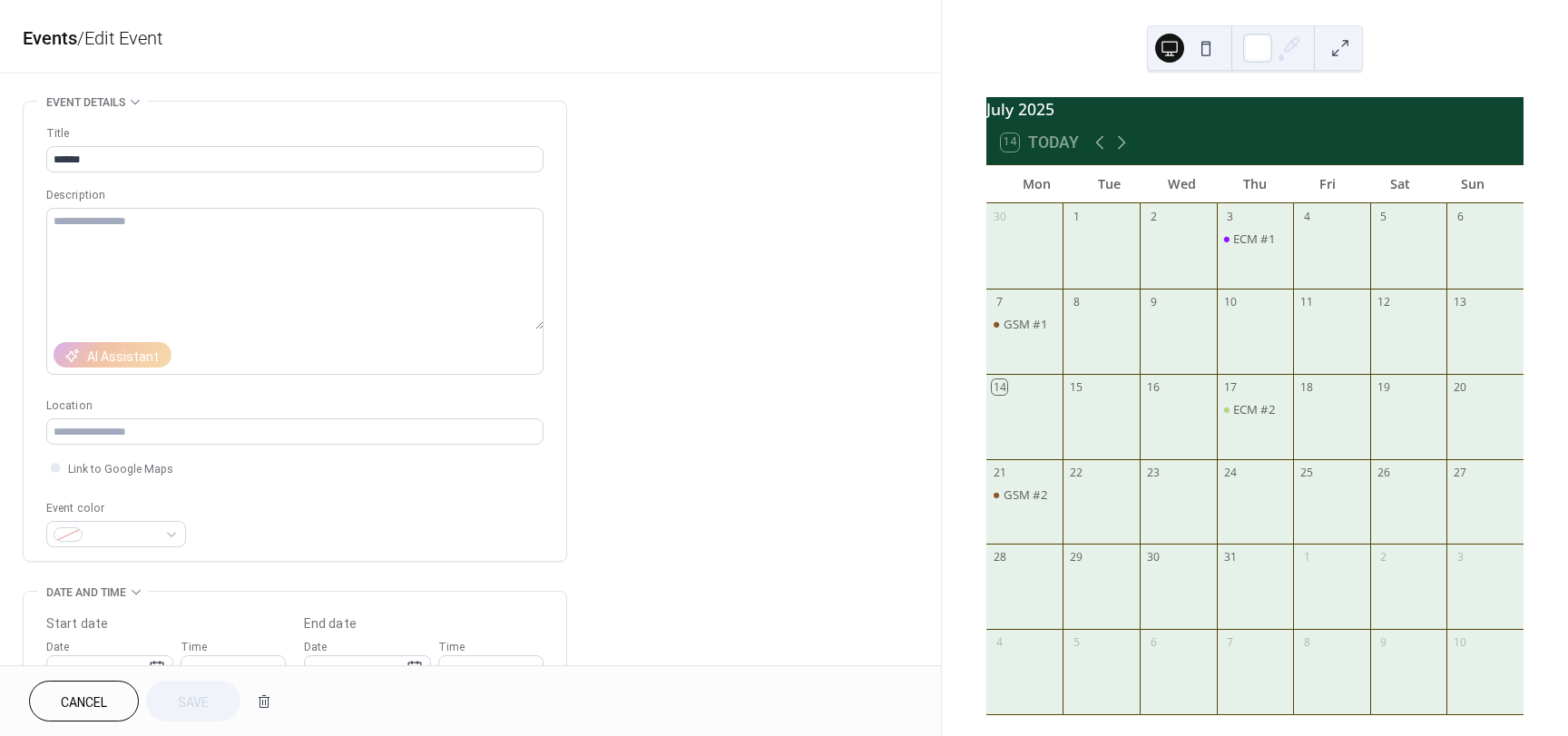 click at bounding box center (1408, 341) 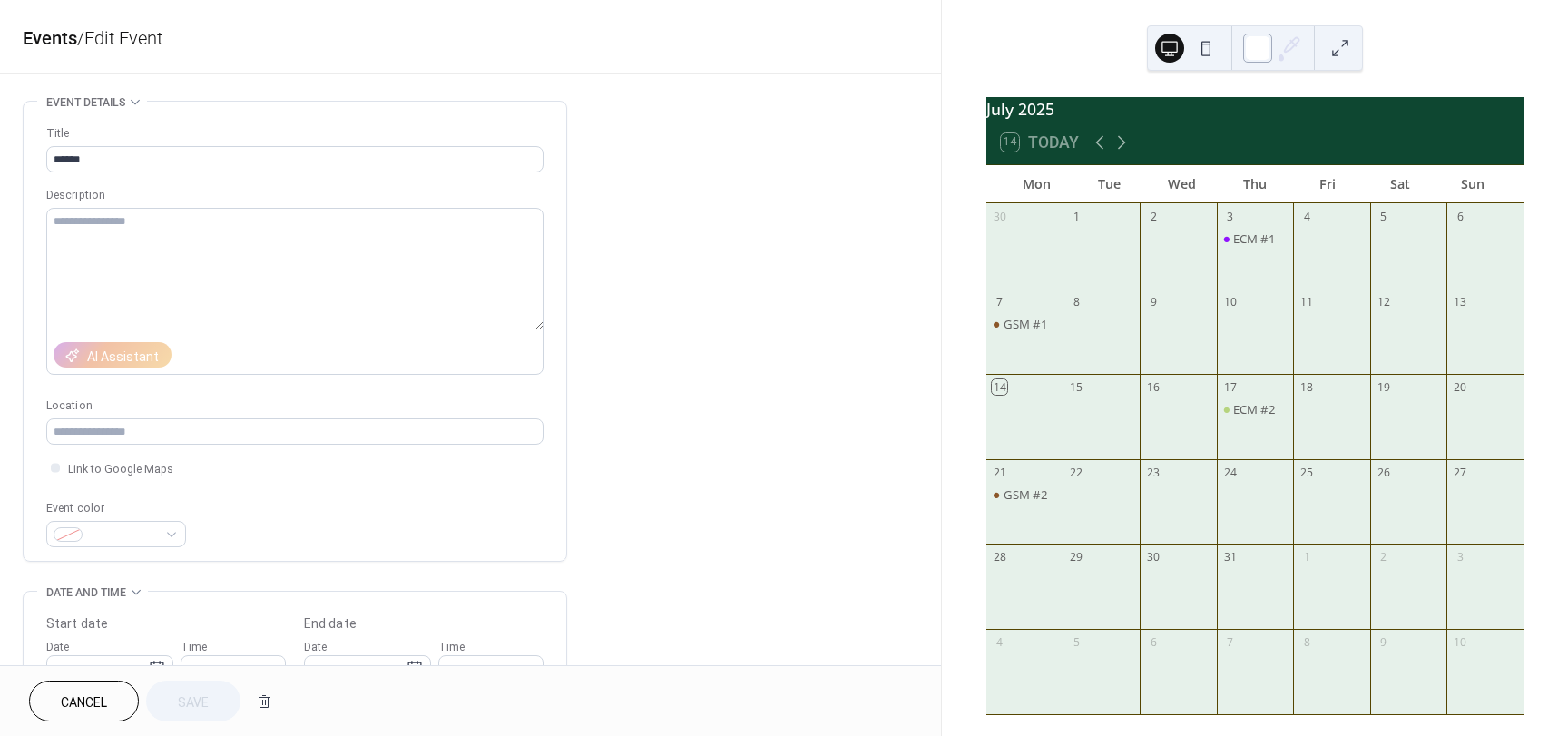 click at bounding box center (1258, 48) 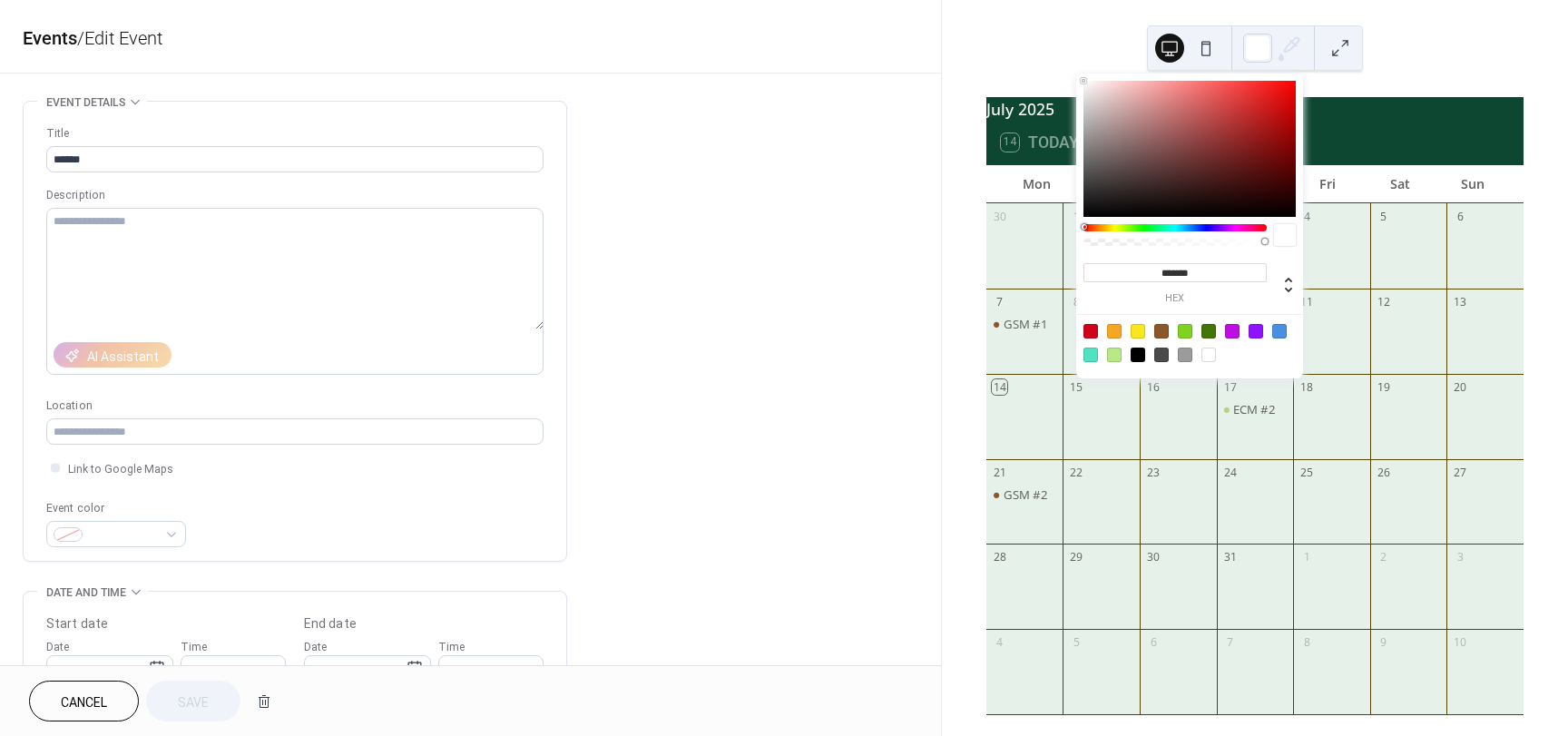 click at bounding box center [1256, 331] 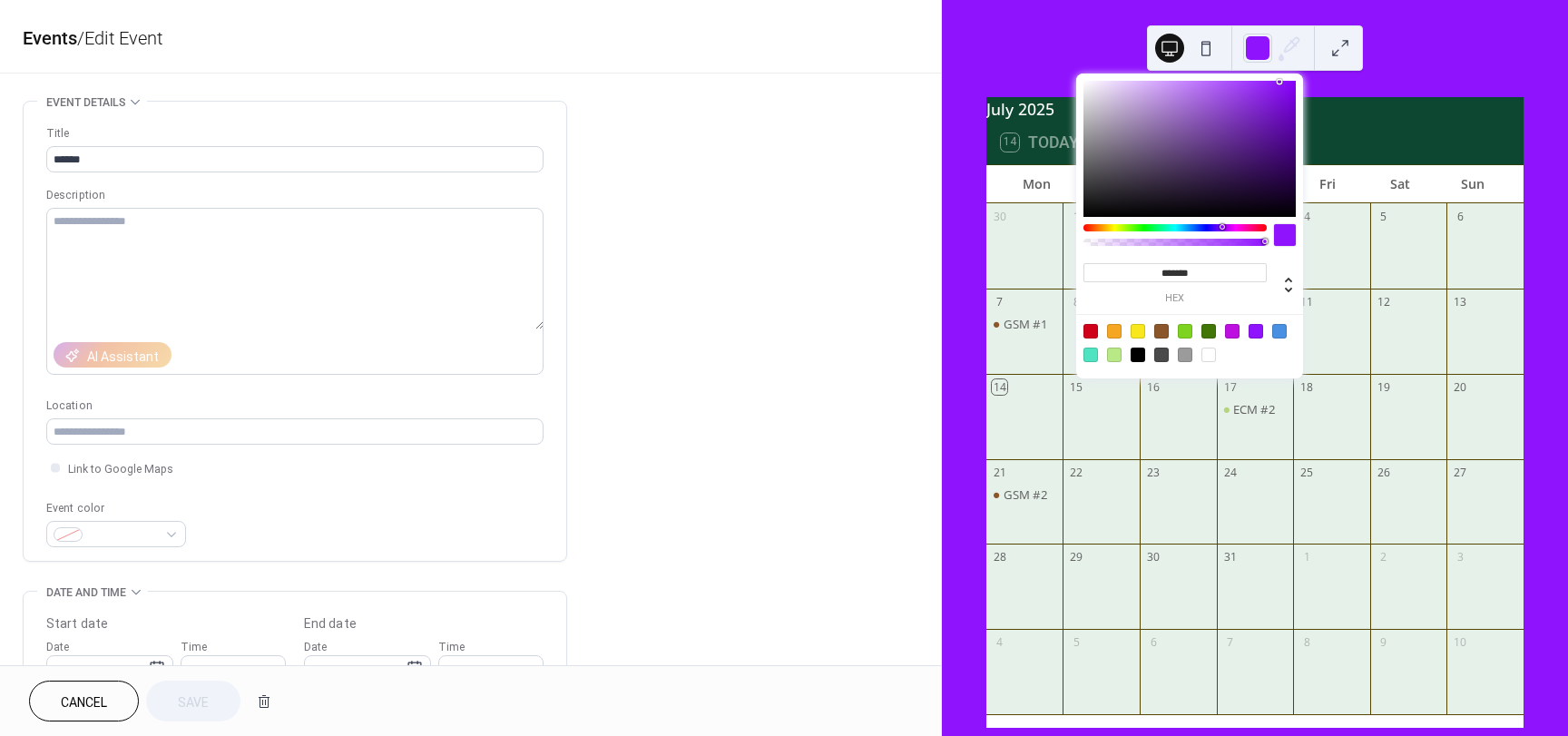 click at bounding box center (1209, 355) 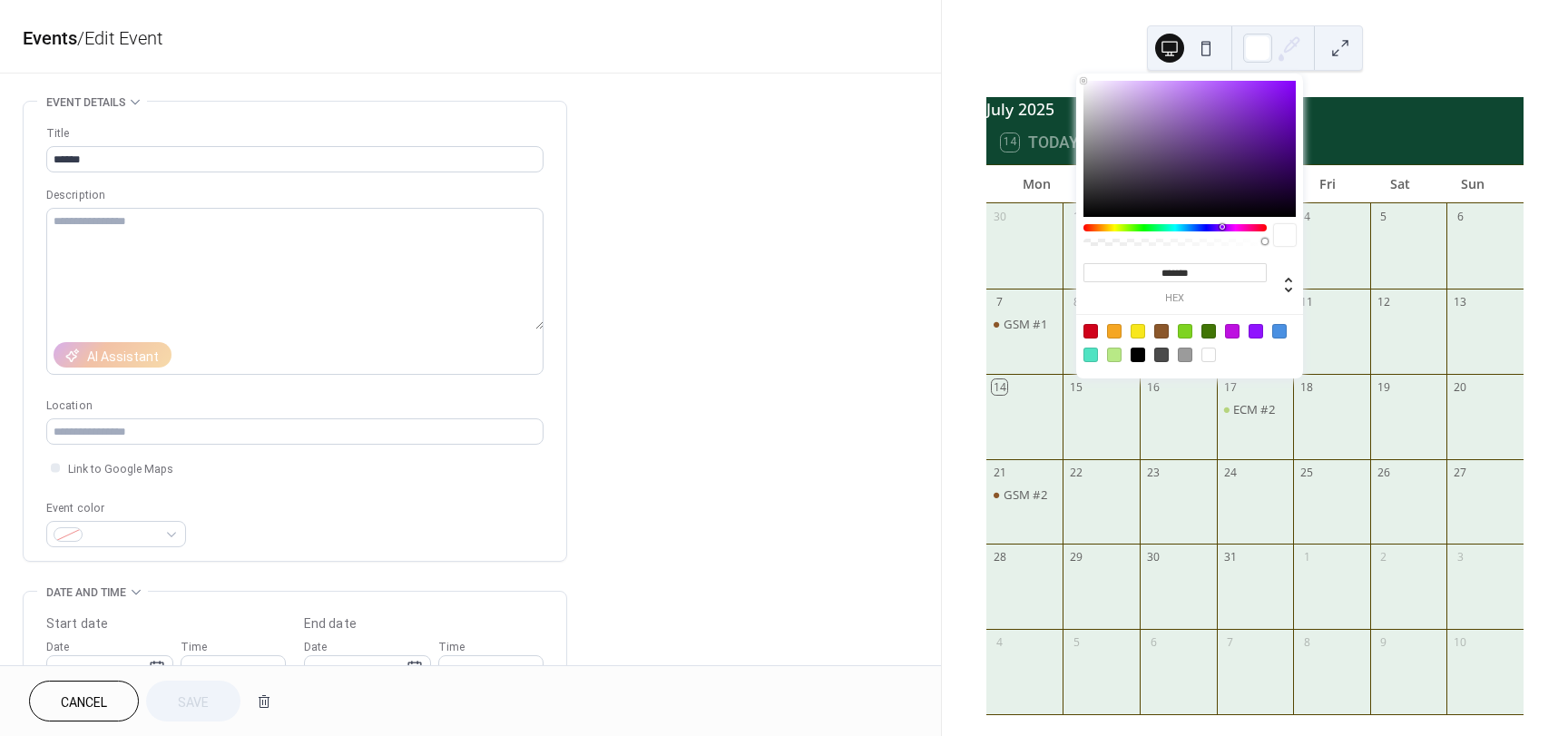 click at bounding box center (1114, 355) 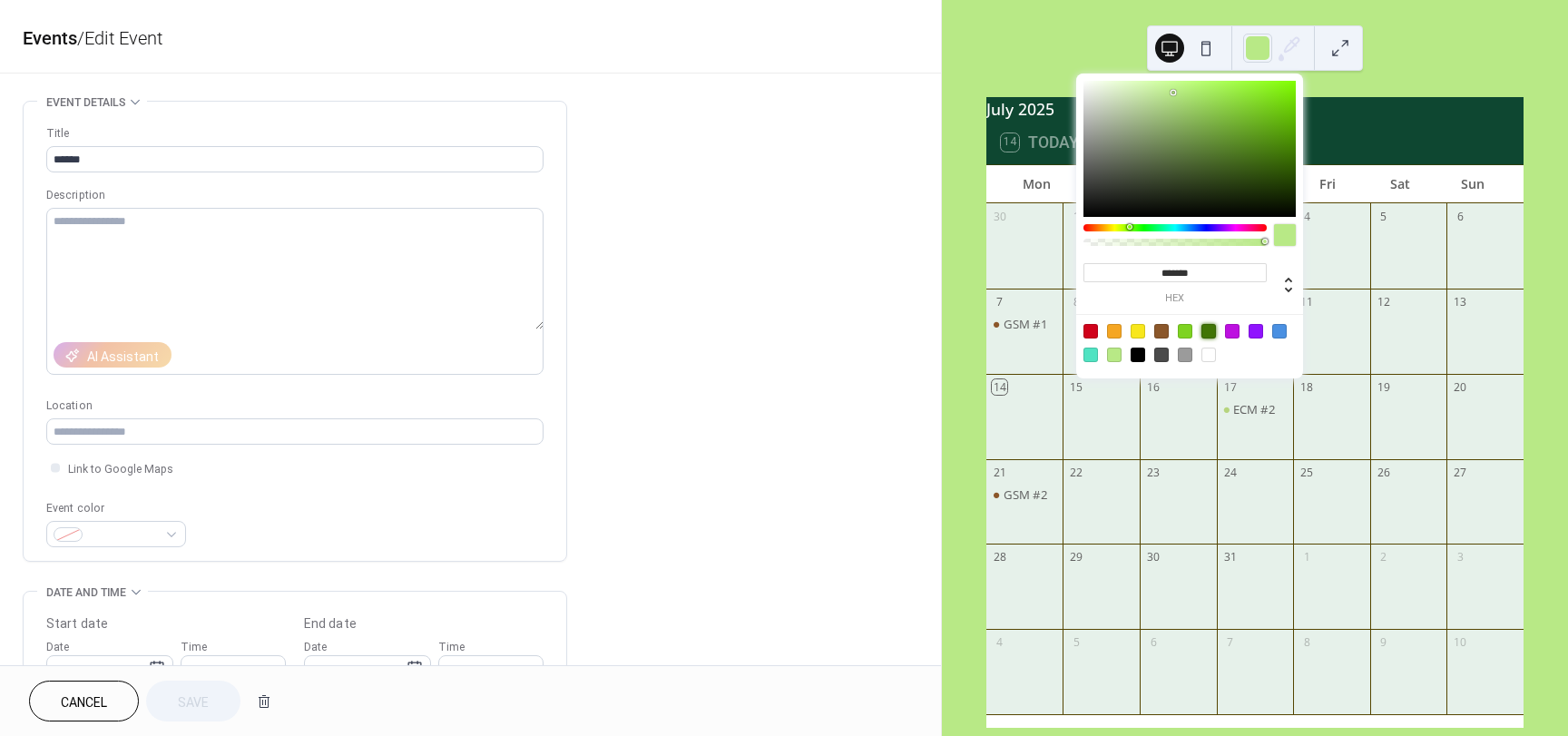 click at bounding box center [1209, 331] 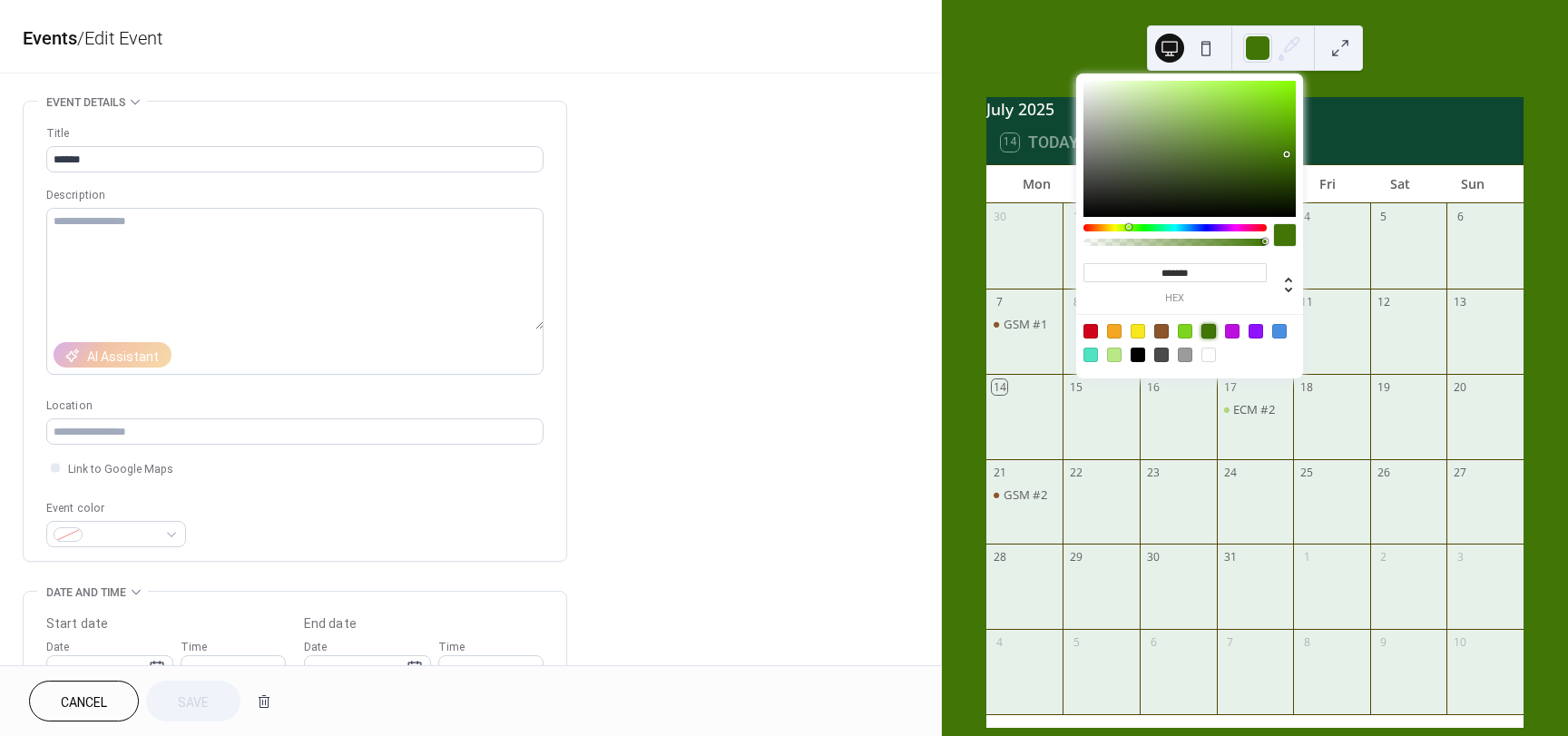 click at bounding box center (1209, 355) 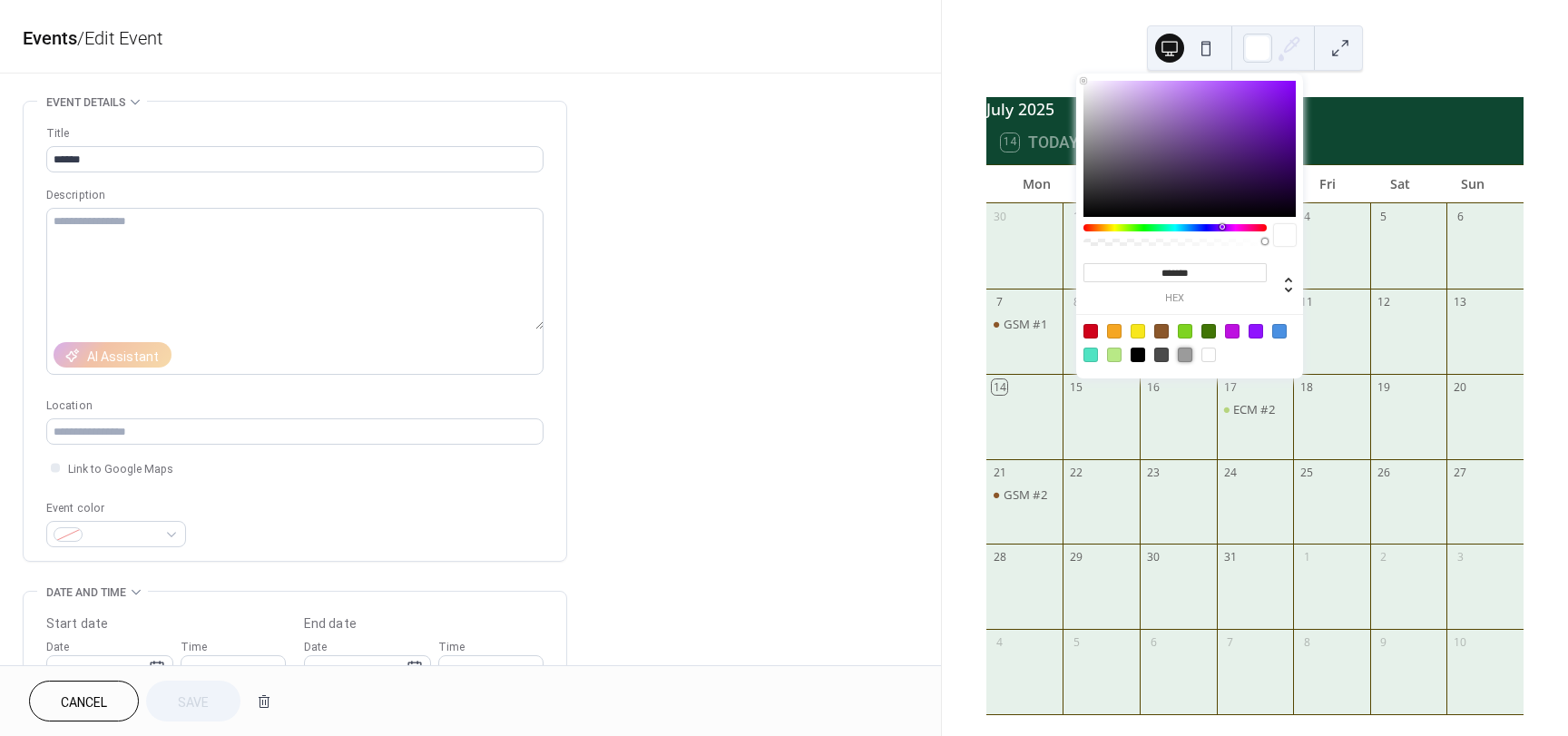 click at bounding box center [1185, 355] 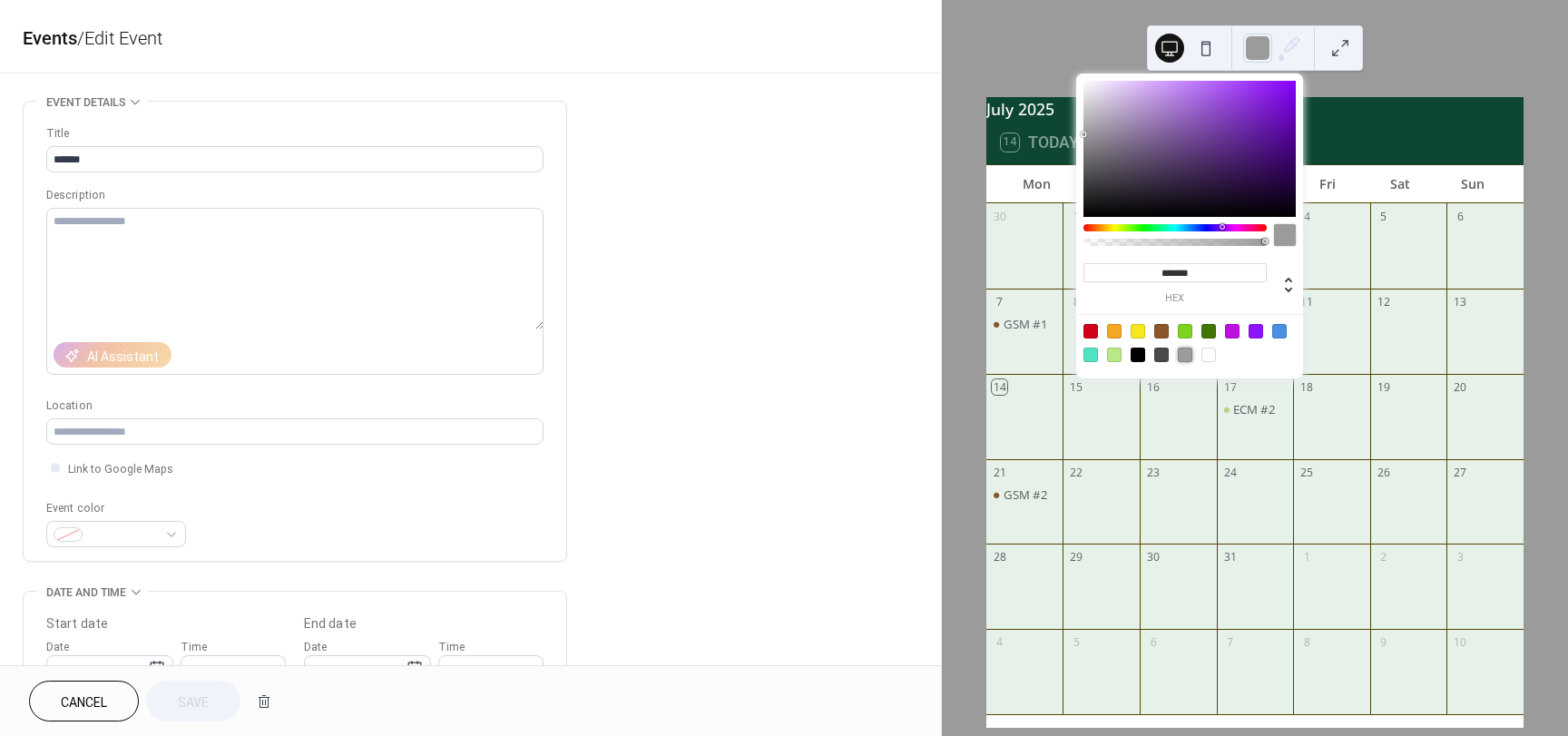 click at bounding box center [1190, 342] 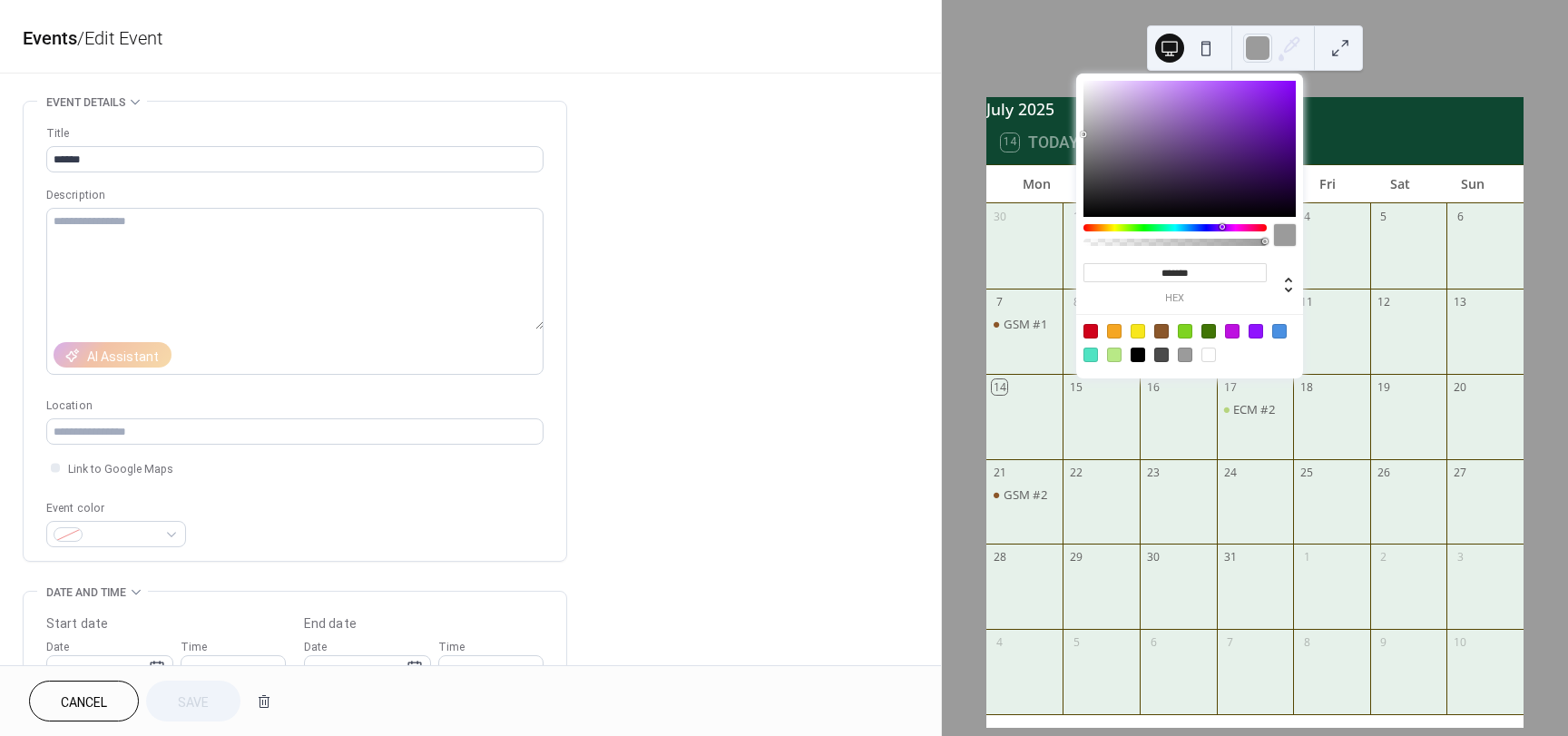 click at bounding box center [1209, 355] 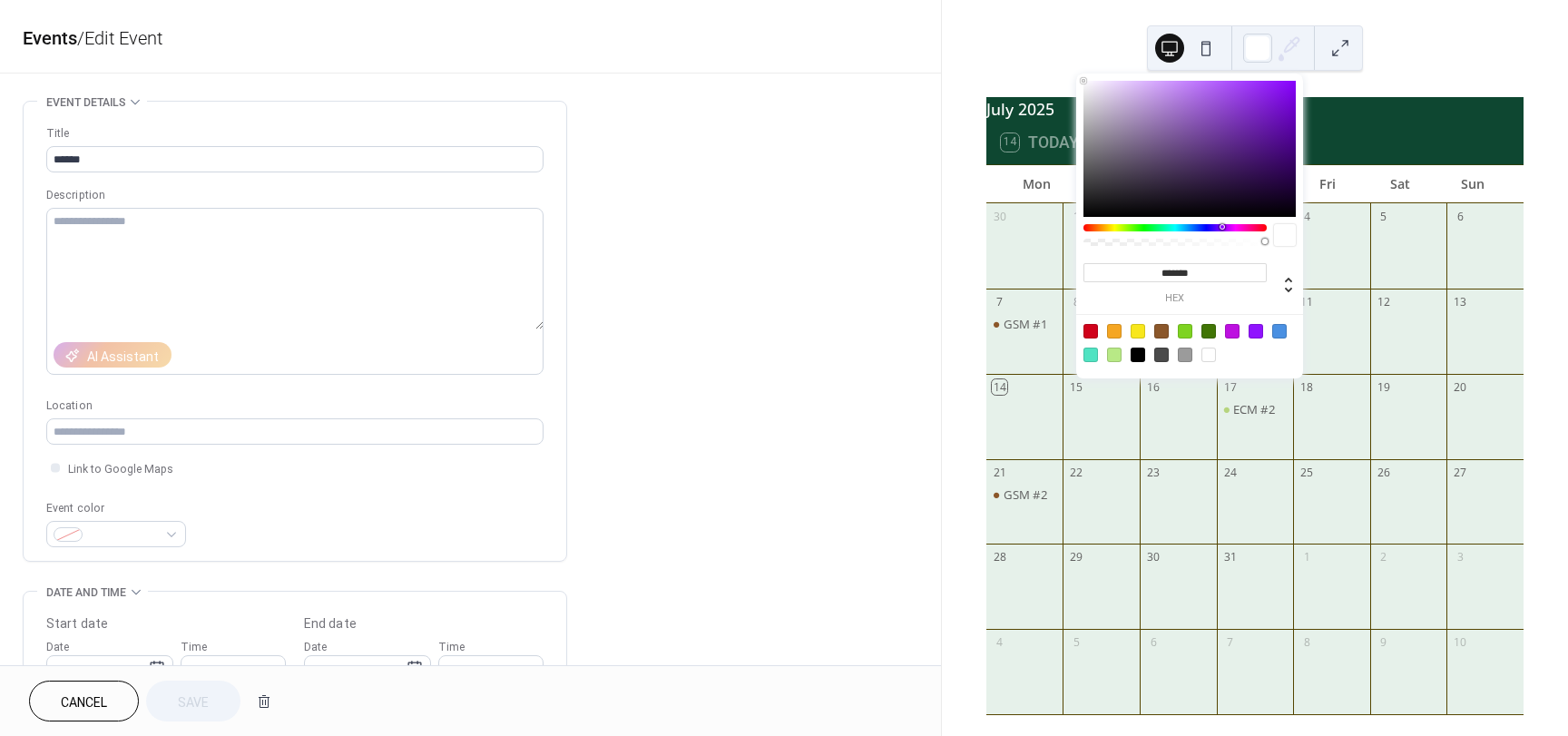 click on "**********" at bounding box center (470, 653) 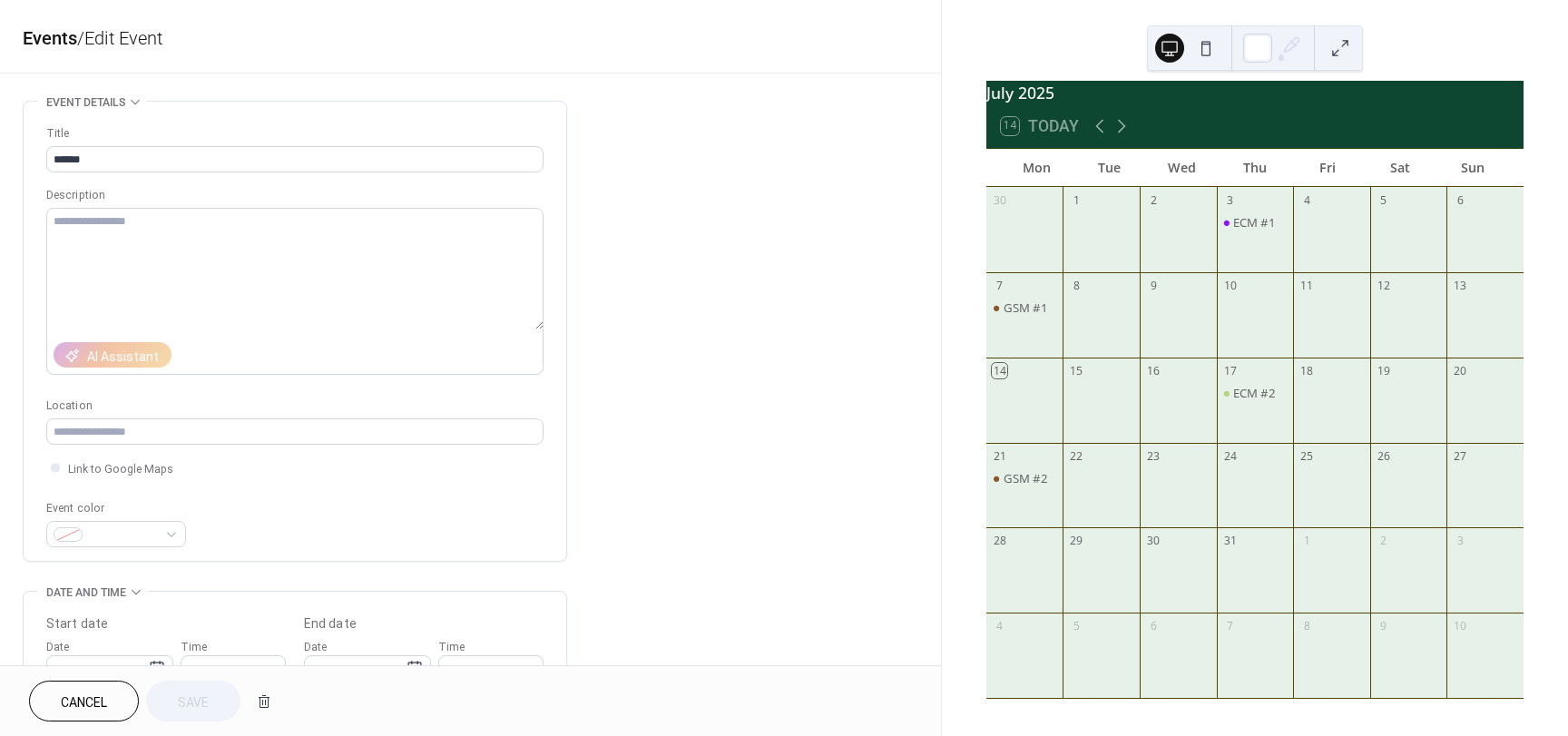 scroll, scrollTop: 0, scrollLeft: 0, axis: both 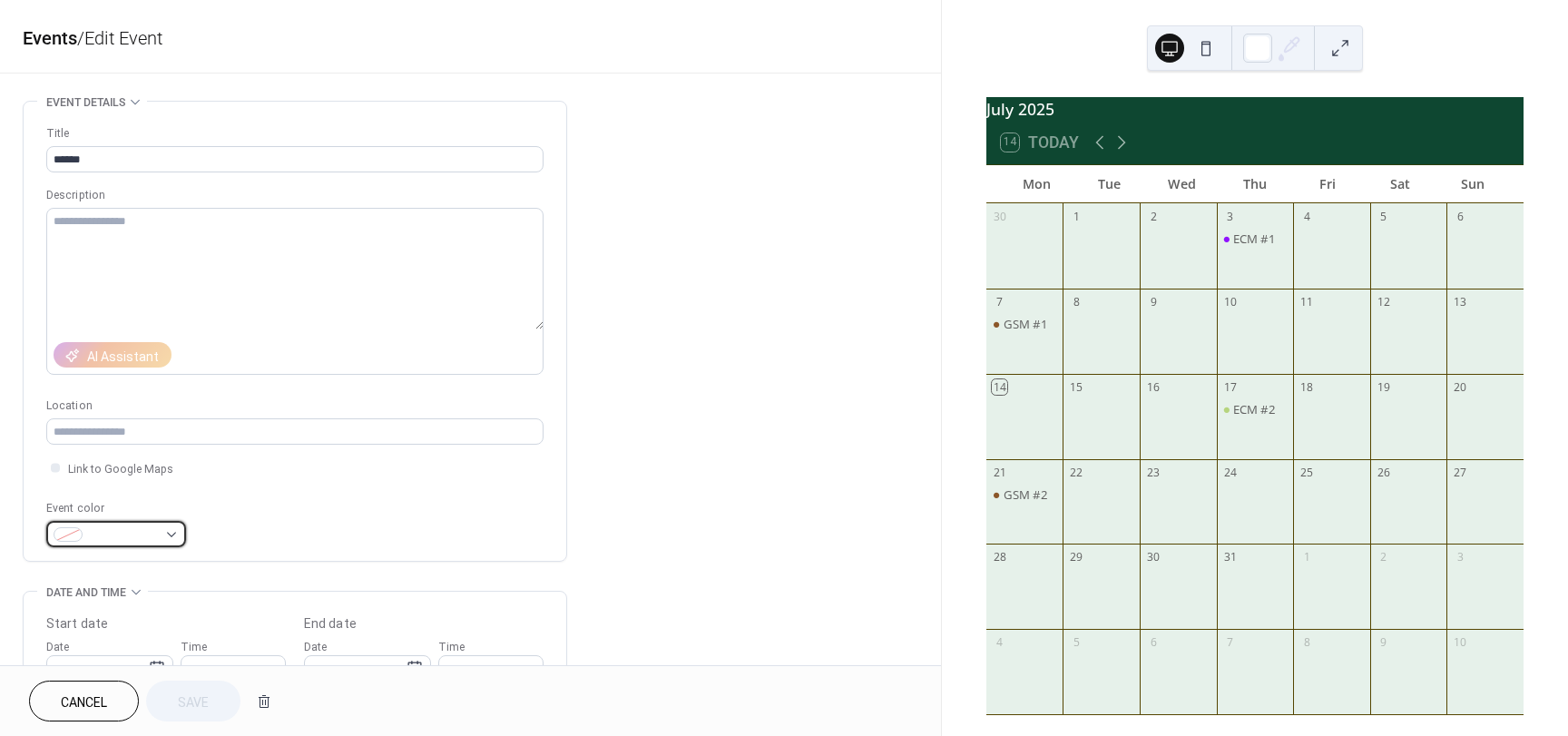 click at bounding box center [123, 535] 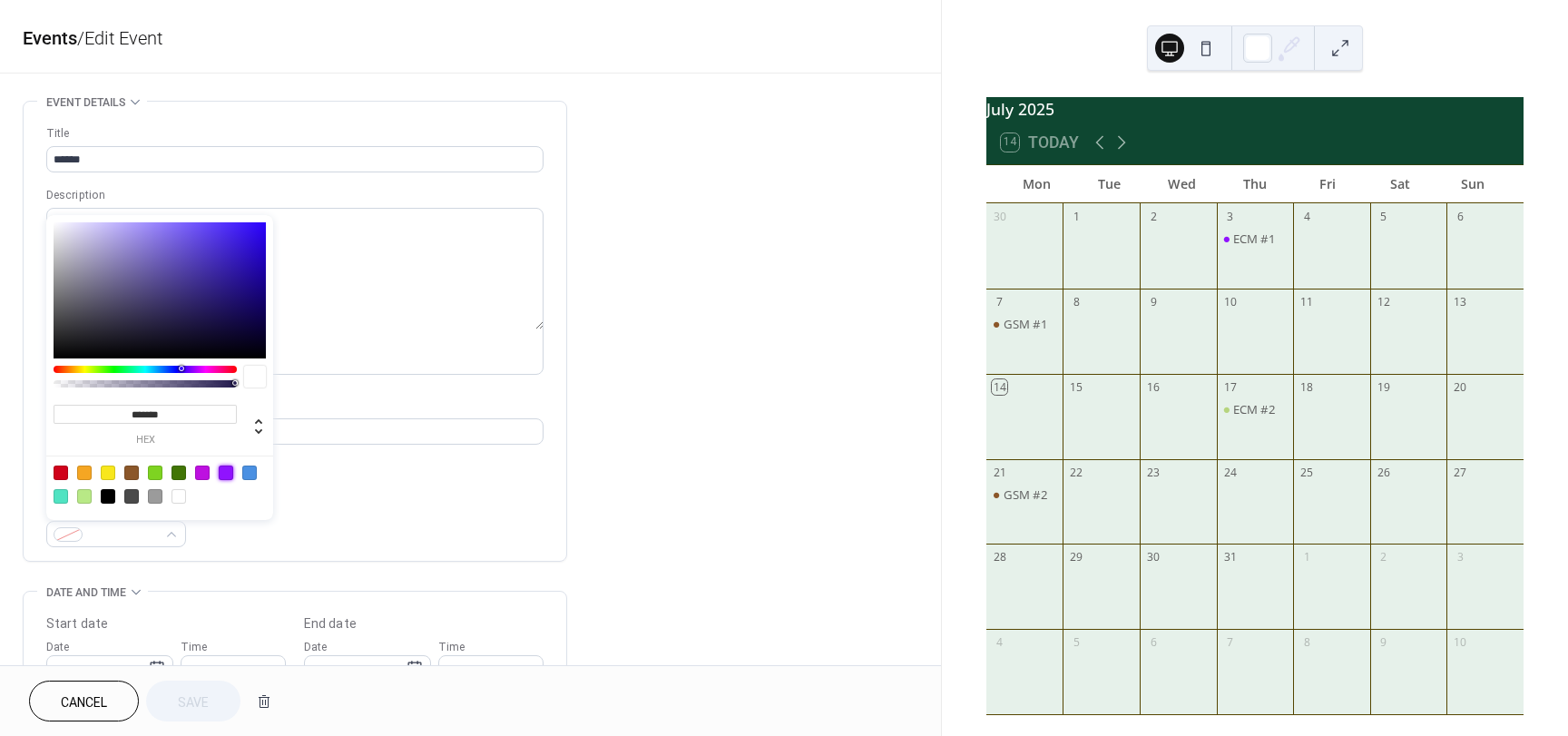 click at bounding box center [226, 473] 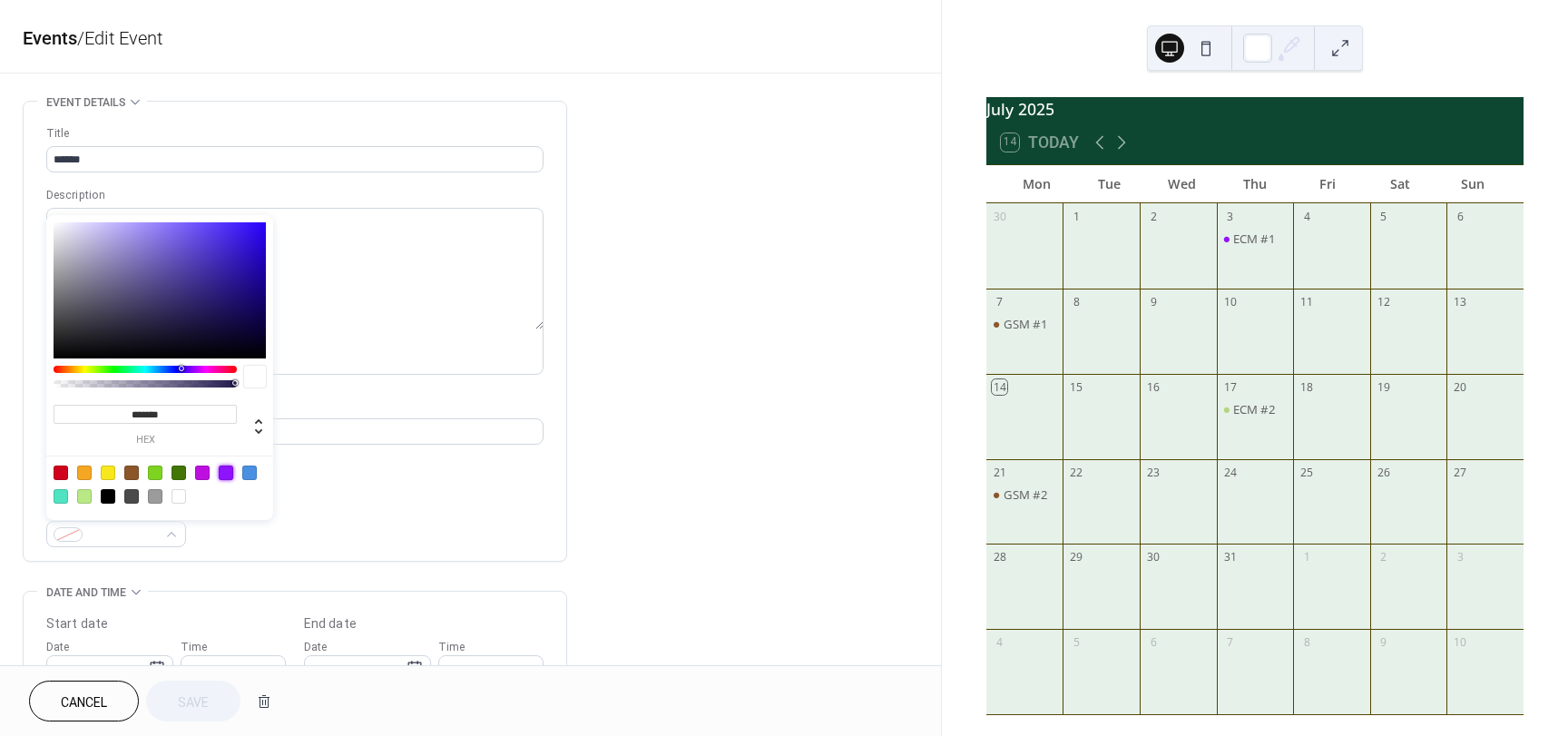 type on "*******" 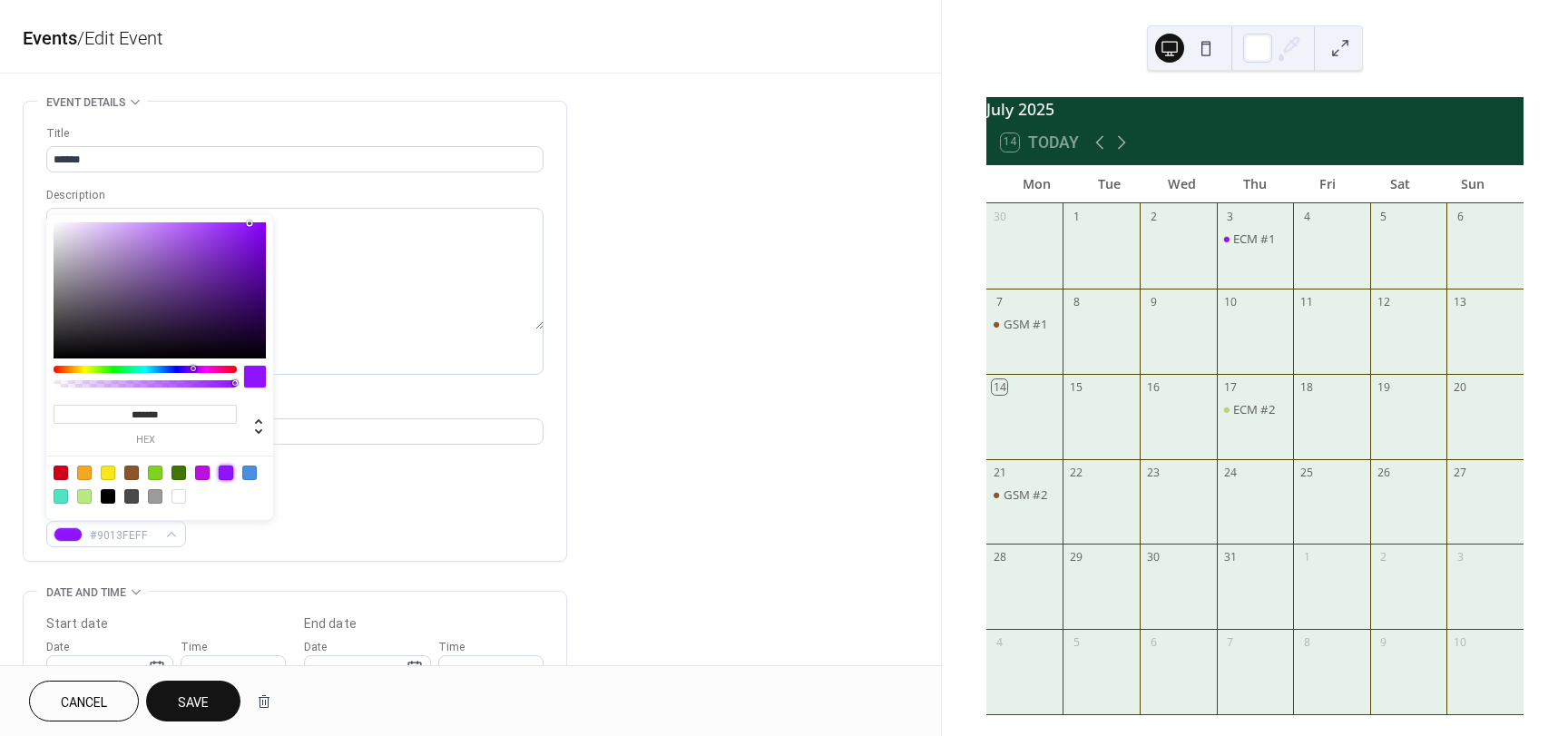 click on "Save" at bounding box center [193, 701] 